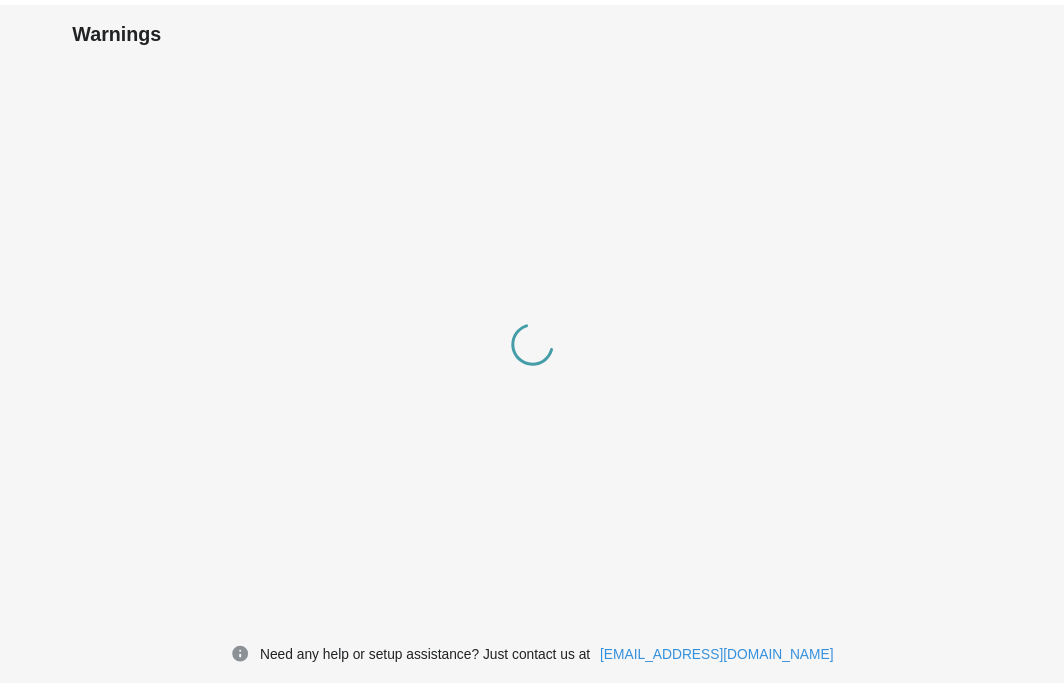 scroll, scrollTop: 0, scrollLeft: 0, axis: both 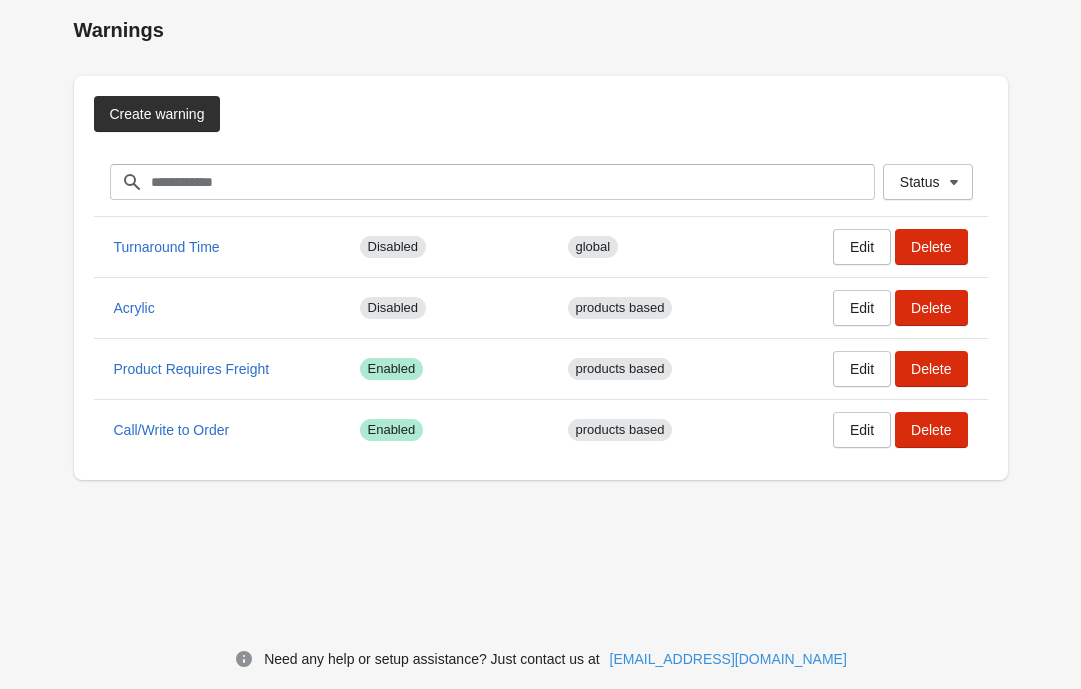 click on "Create warning" at bounding box center [157, 114] 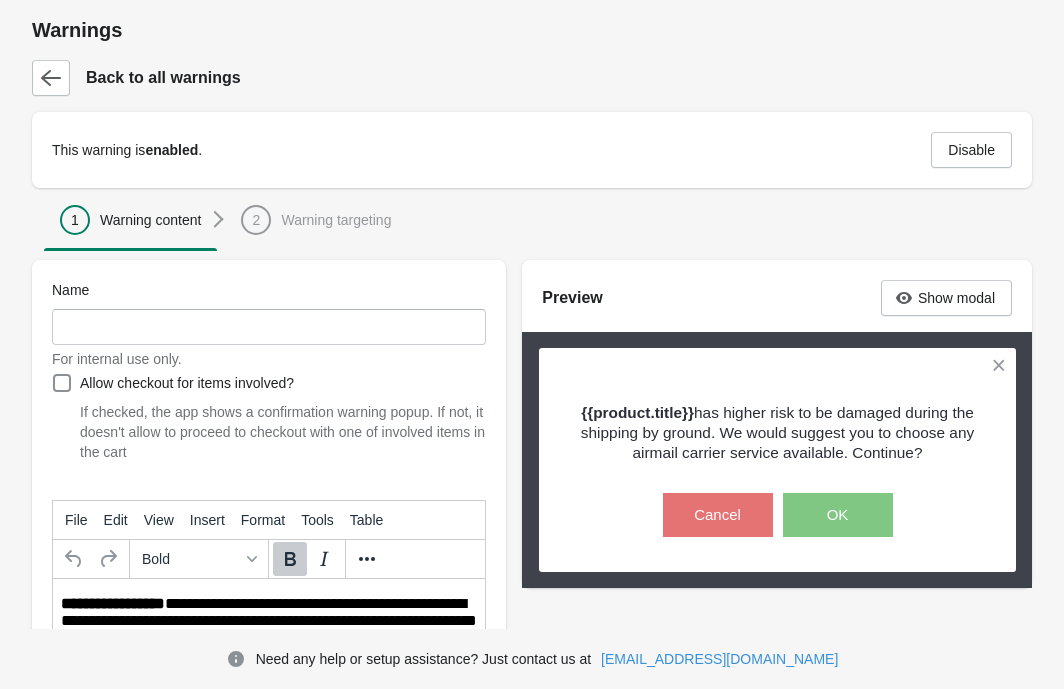 scroll, scrollTop: 0, scrollLeft: 0, axis: both 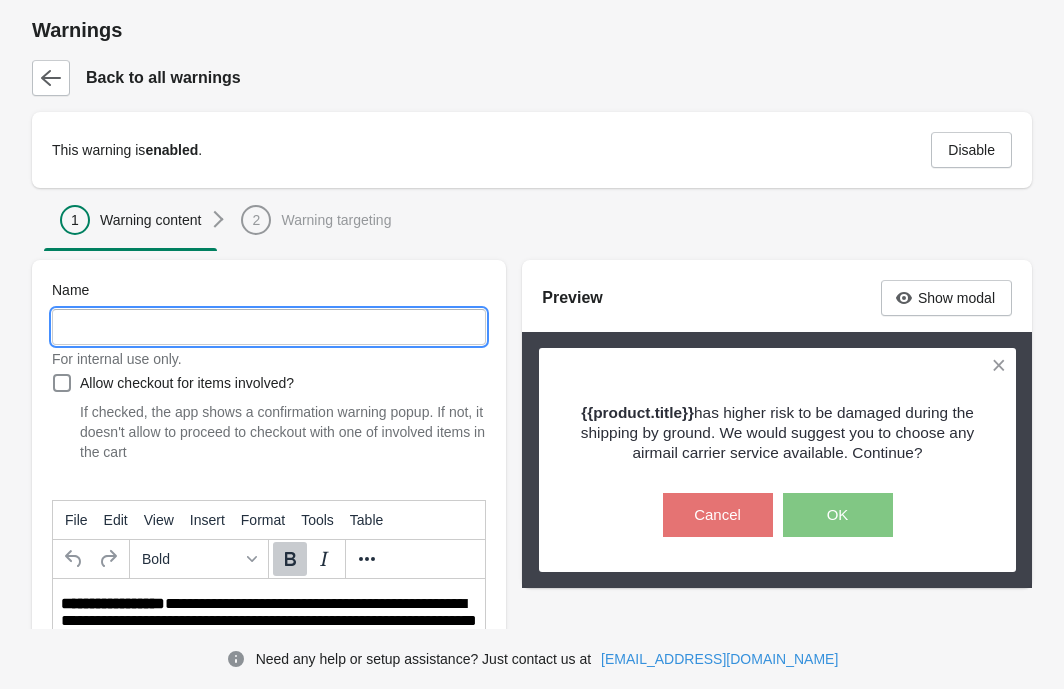 click on "Name" at bounding box center (269, 327) 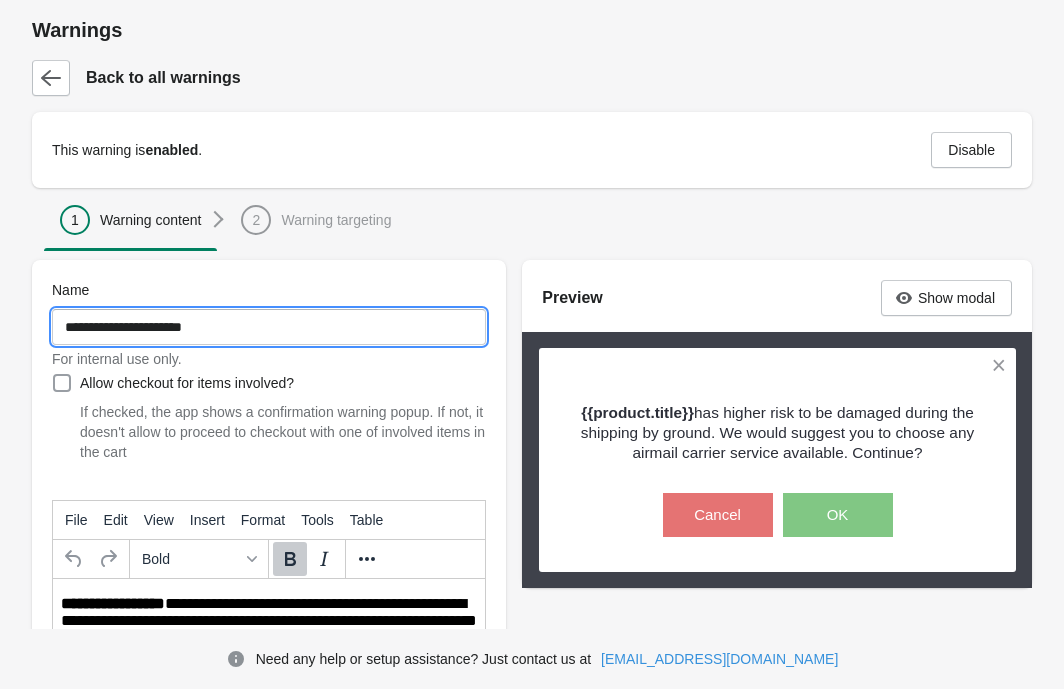 type on "**********" 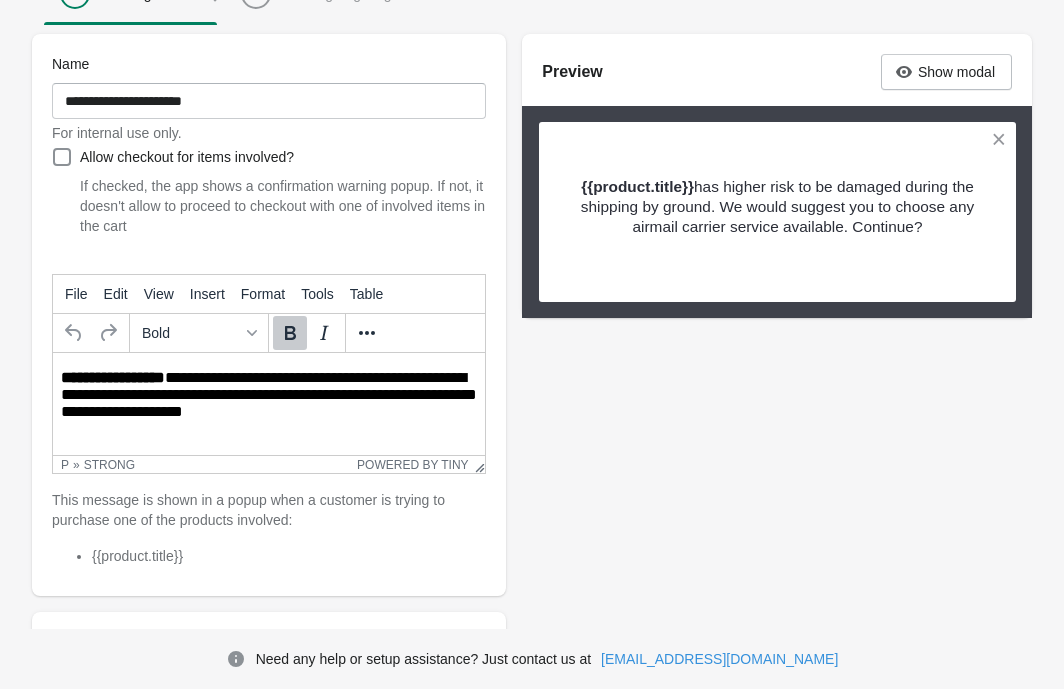 scroll, scrollTop: 360, scrollLeft: 0, axis: vertical 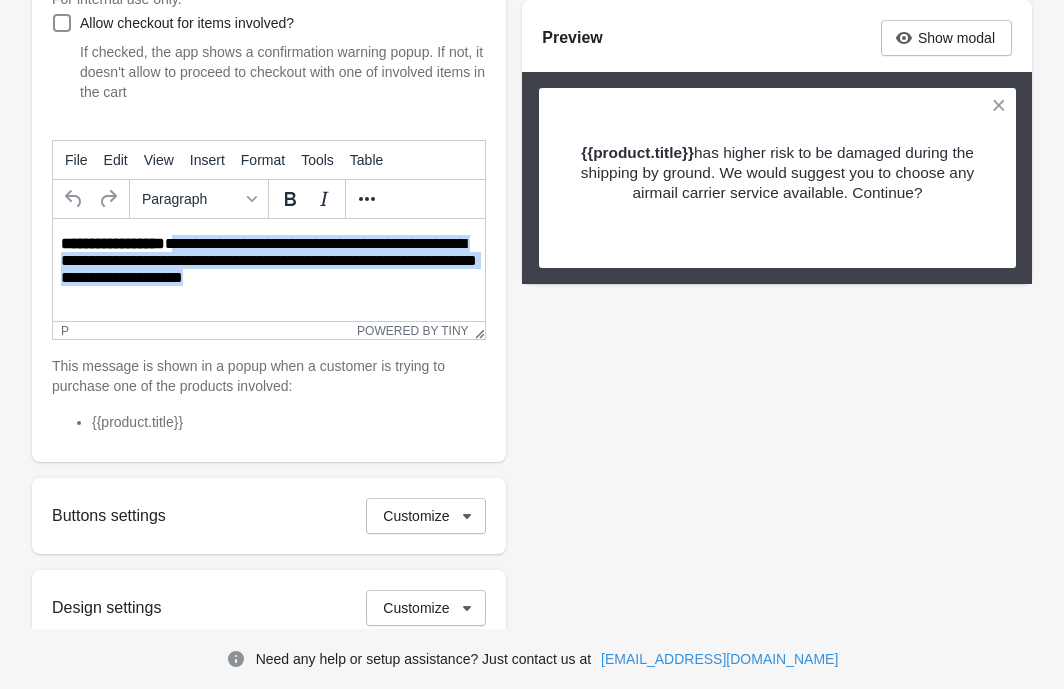 drag, startPoint x: 175, startPoint y: 241, endPoint x: 314, endPoint y: 292, distance: 148.06079 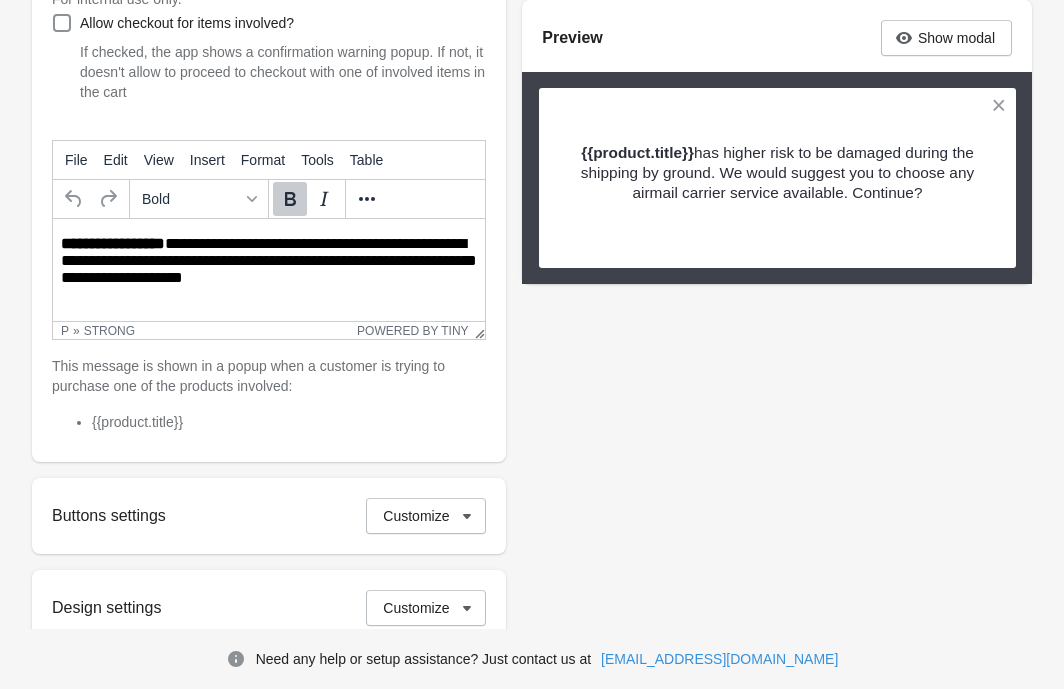 click on "**********" at bounding box center [275, 262] 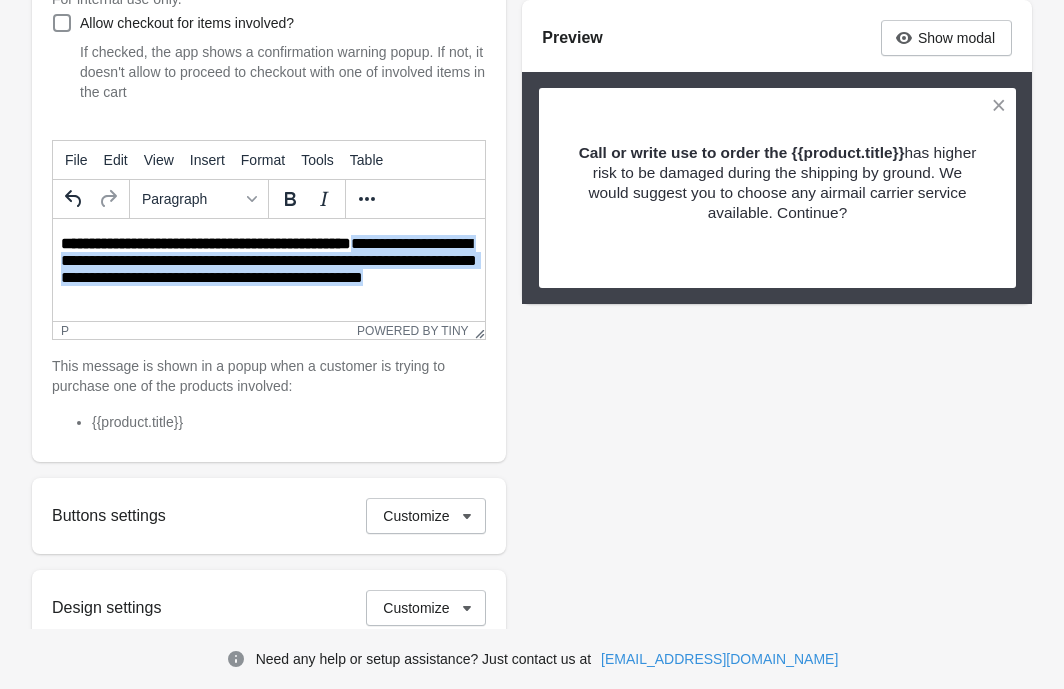 drag, startPoint x: 372, startPoint y: 246, endPoint x: 494, endPoint y: 309, distance: 137.30623 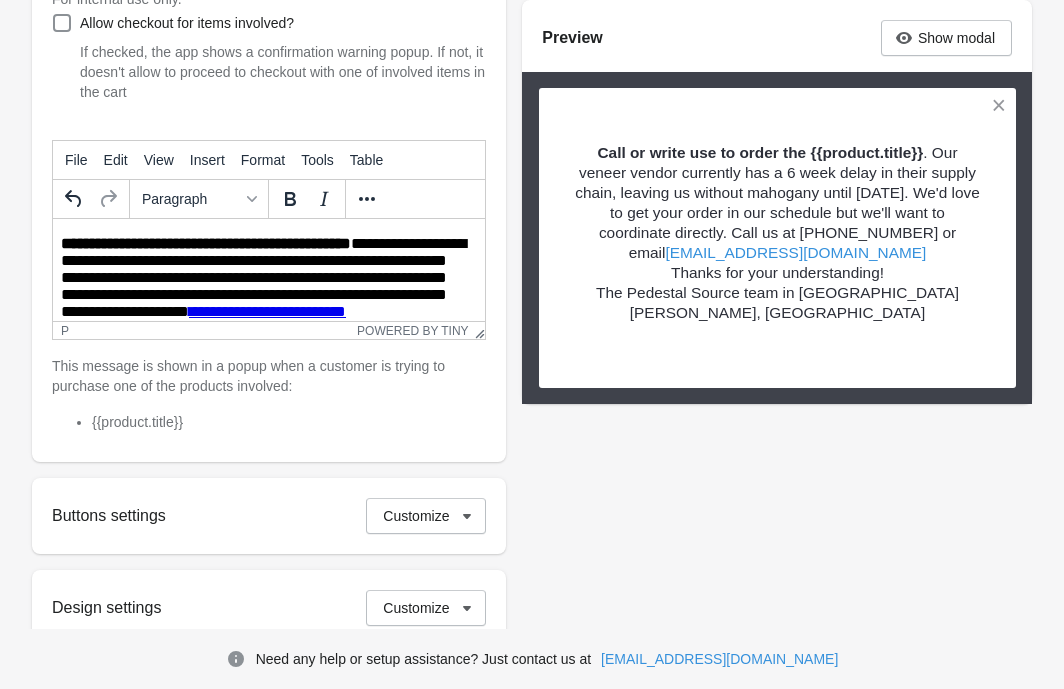 scroll, scrollTop: 0, scrollLeft: 0, axis: both 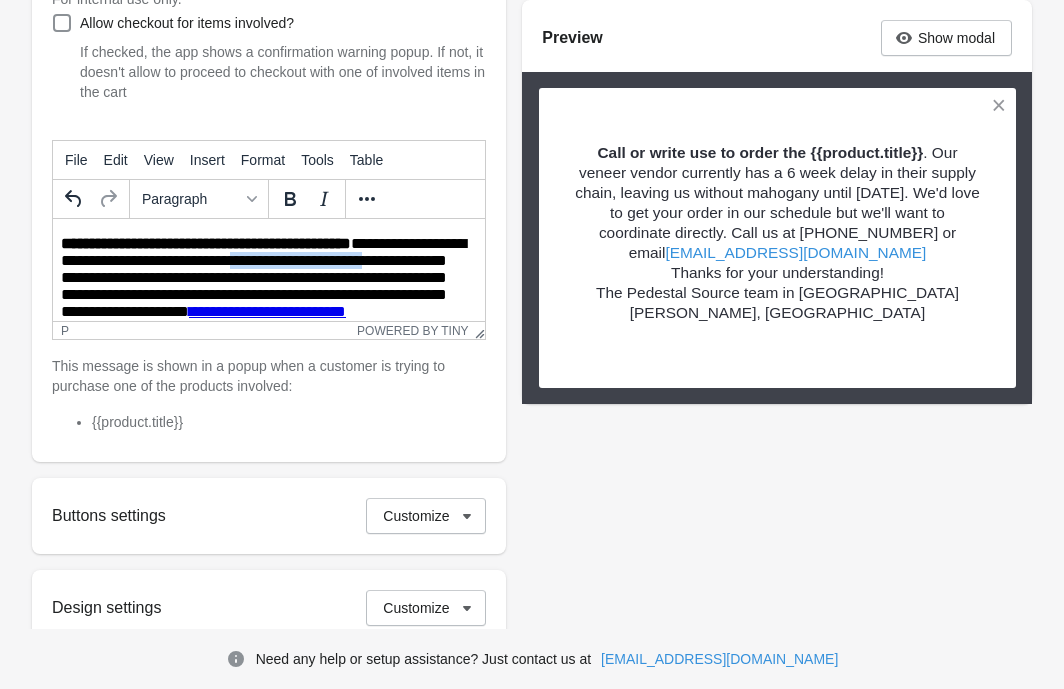 drag, startPoint x: 293, startPoint y: 260, endPoint x: 425, endPoint y: 260, distance: 132 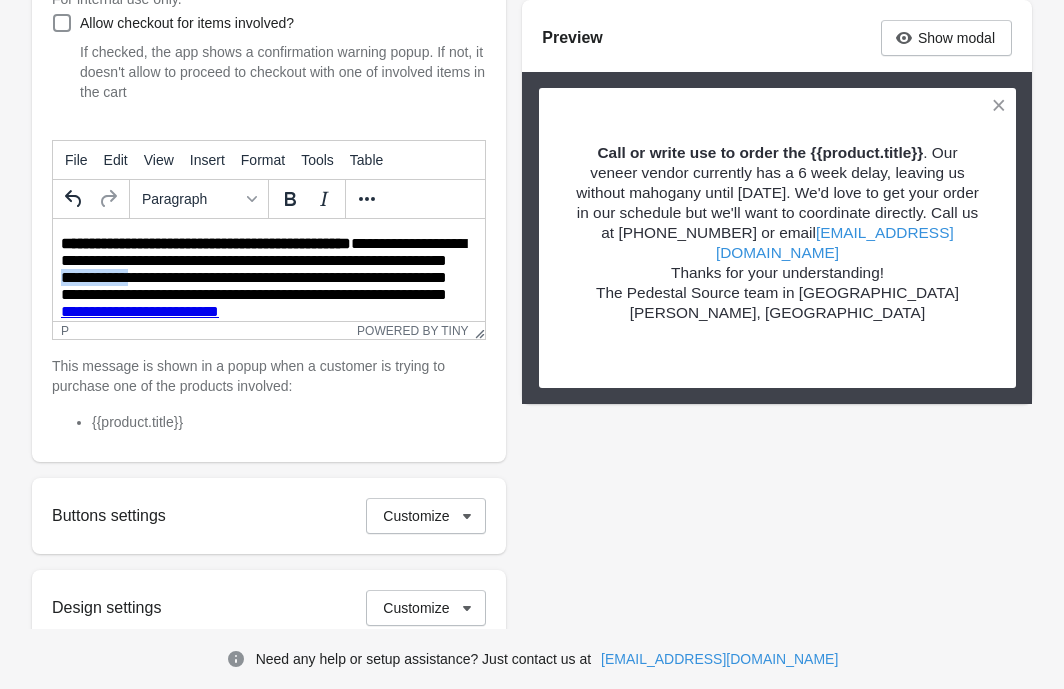 drag, startPoint x: 166, startPoint y: 279, endPoint x: 253, endPoint y: 275, distance: 87.0919 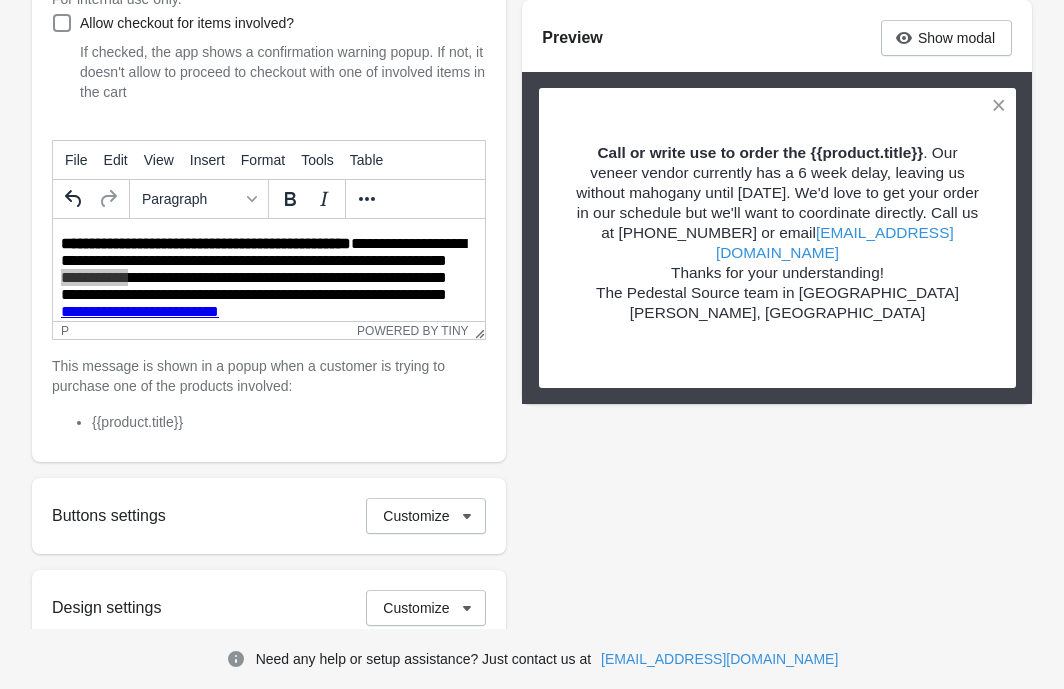 click on "Paragraph" at bounding box center (269, 199) 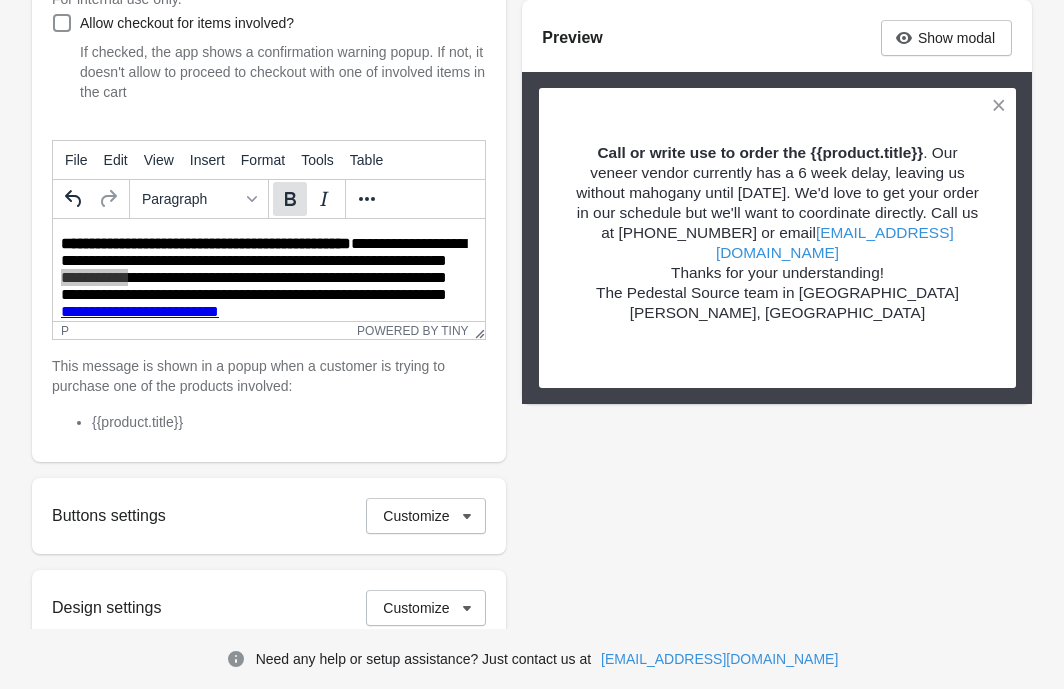 click 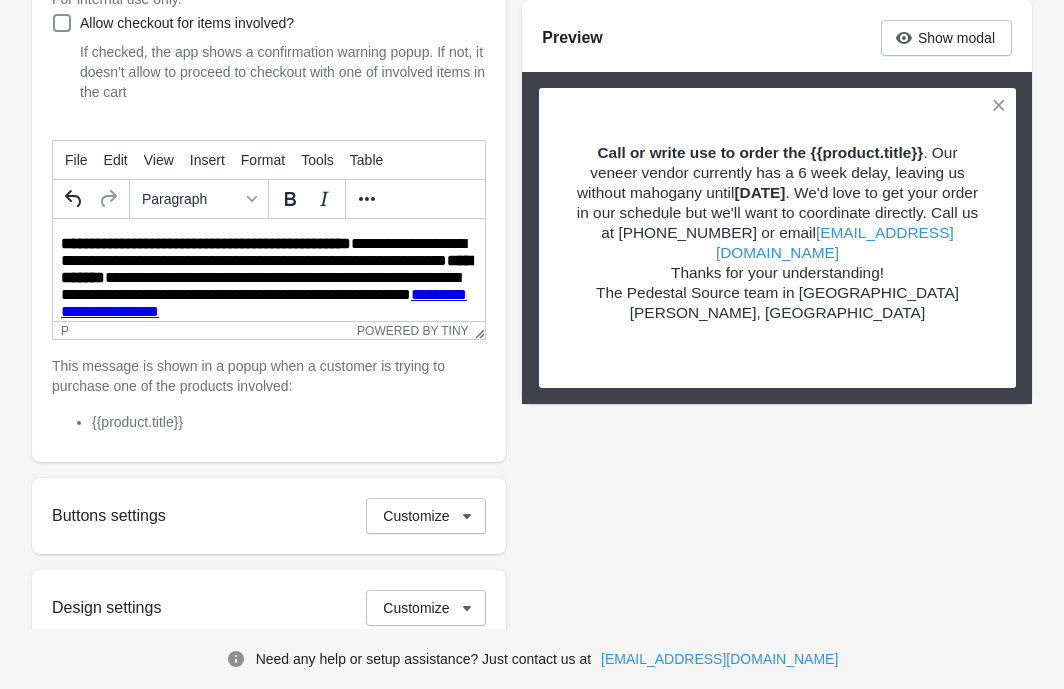 click on "**********" at bounding box center [267, 281] 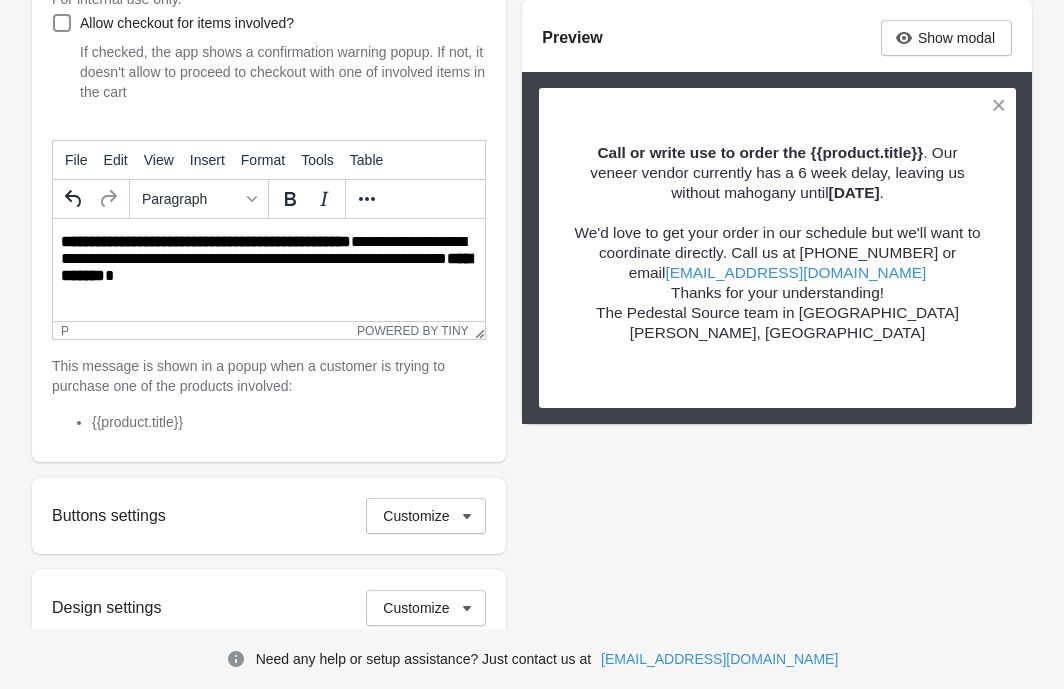 scroll, scrollTop: 36, scrollLeft: 0, axis: vertical 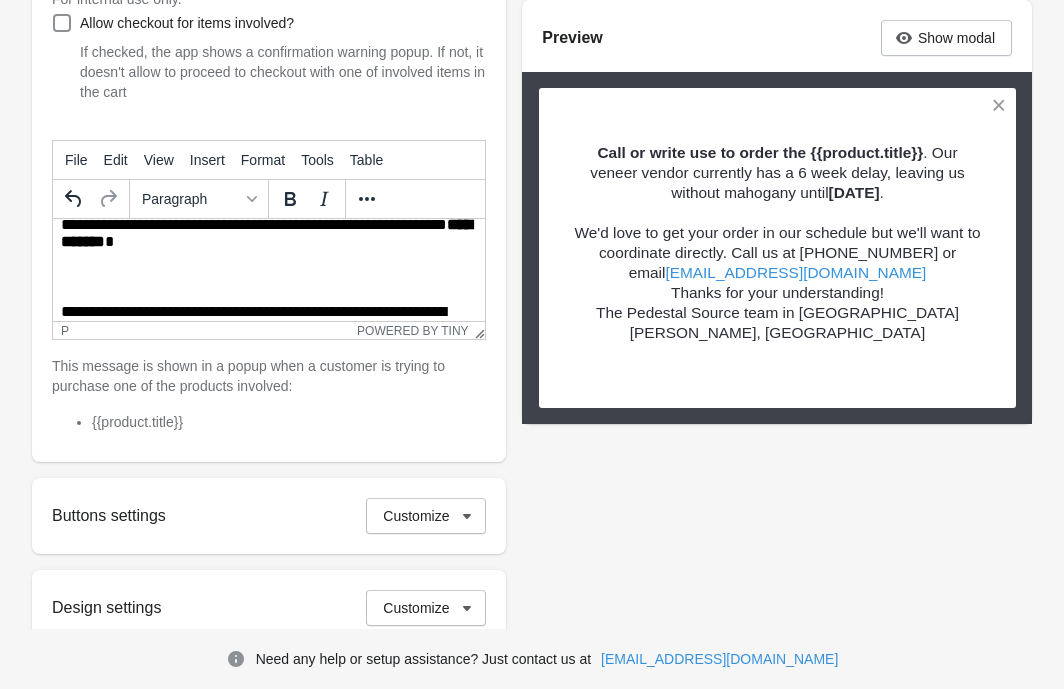 click at bounding box center (269, 278) 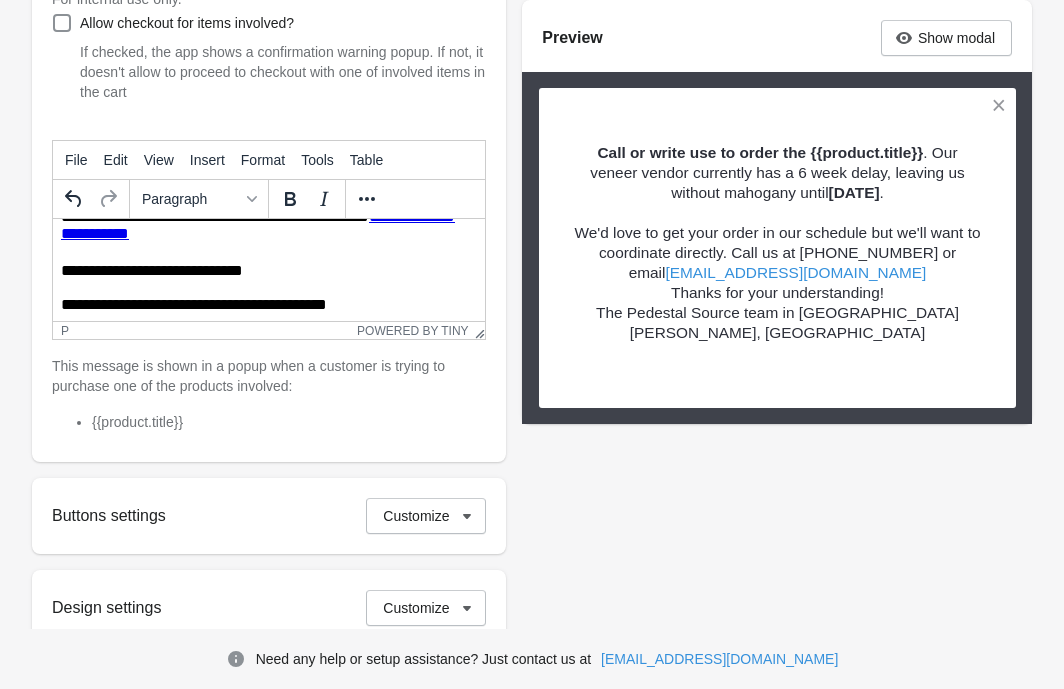 scroll, scrollTop: 157, scrollLeft: 0, axis: vertical 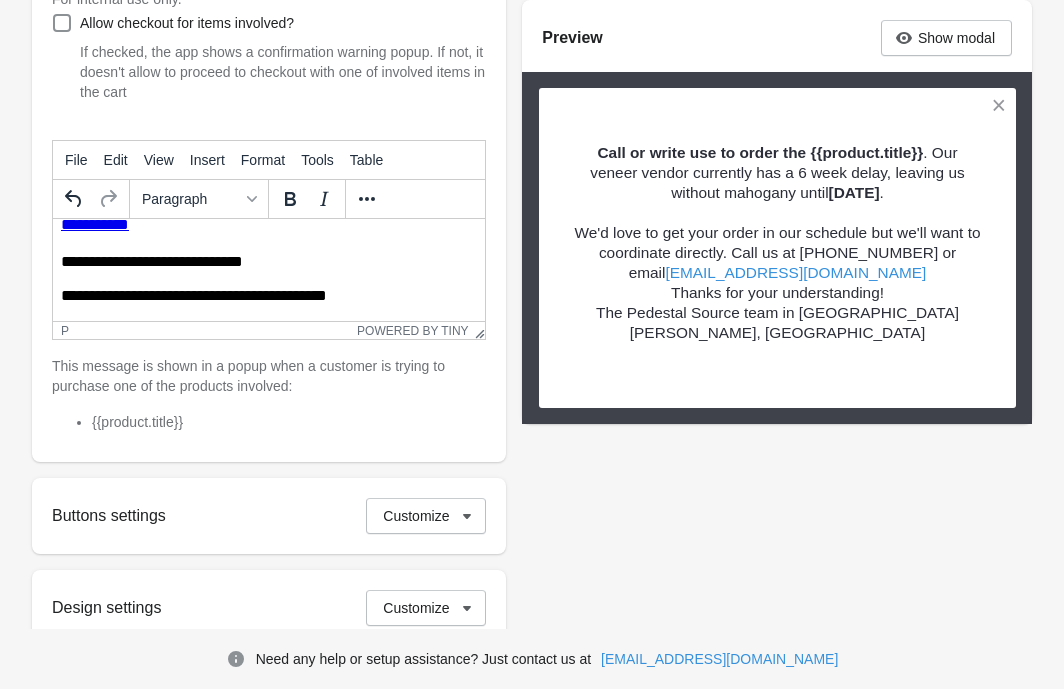 click on "**********" at bounding box center [267, 262] 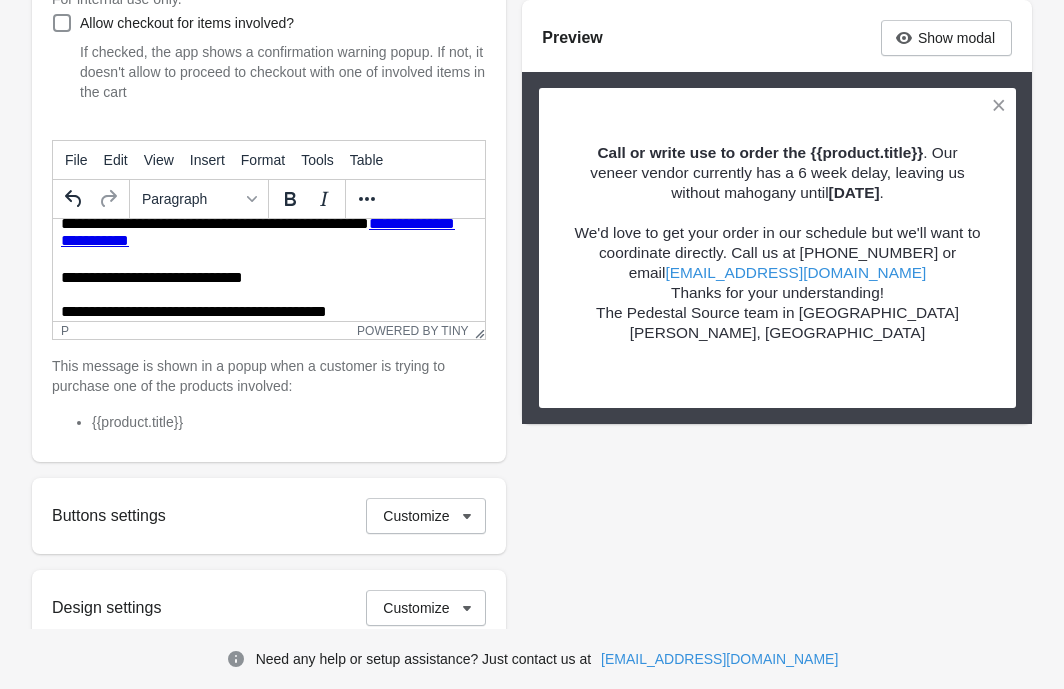 scroll, scrollTop: 120, scrollLeft: 0, axis: vertical 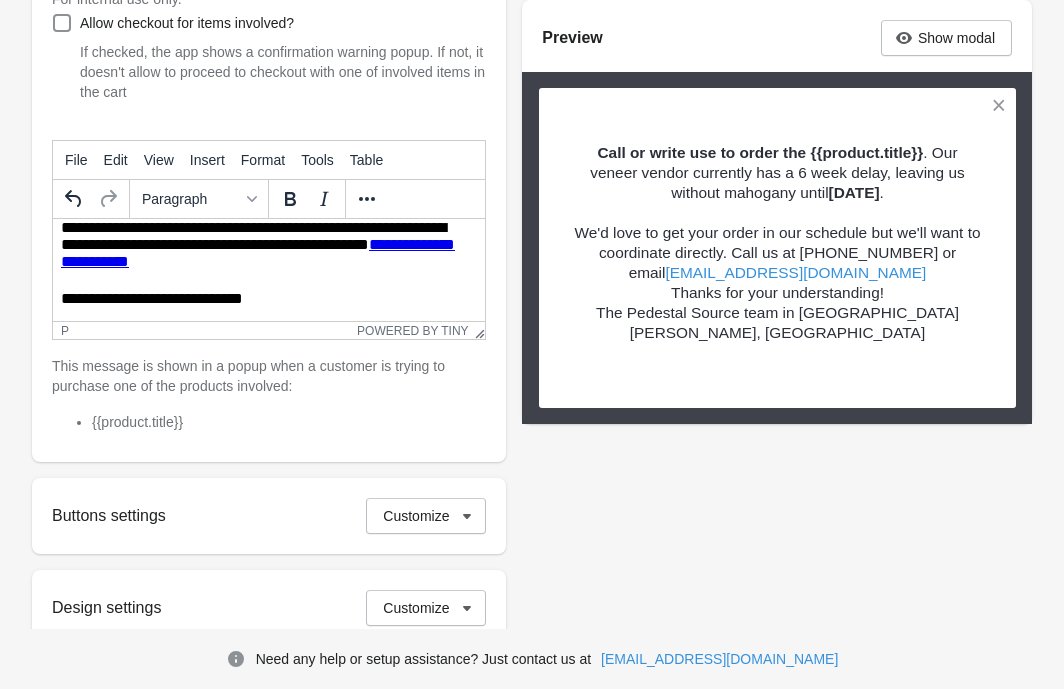 click on "**********" at bounding box center (267, 246) 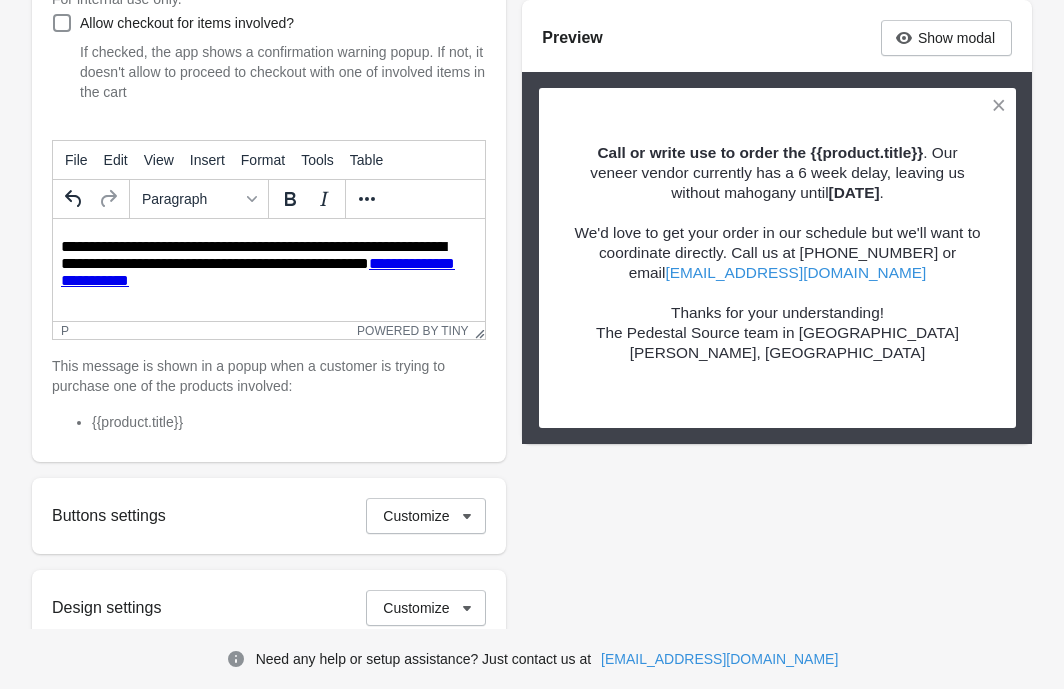 scroll, scrollTop: 74, scrollLeft: 0, axis: vertical 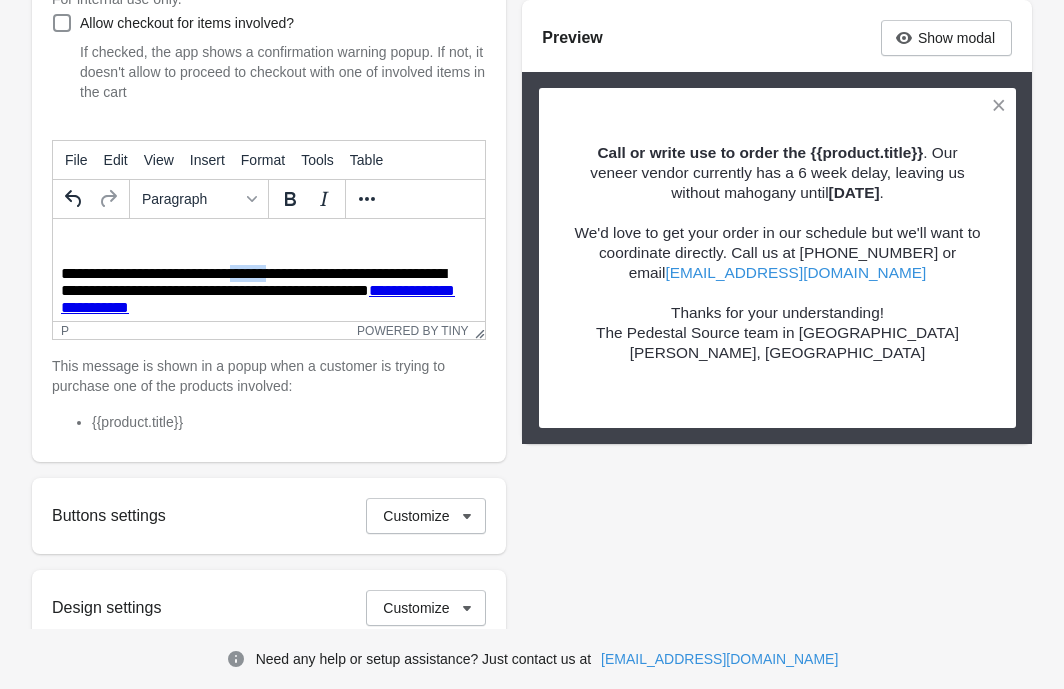 drag, startPoint x: 239, startPoint y: 277, endPoint x: 278, endPoint y: 277, distance: 39 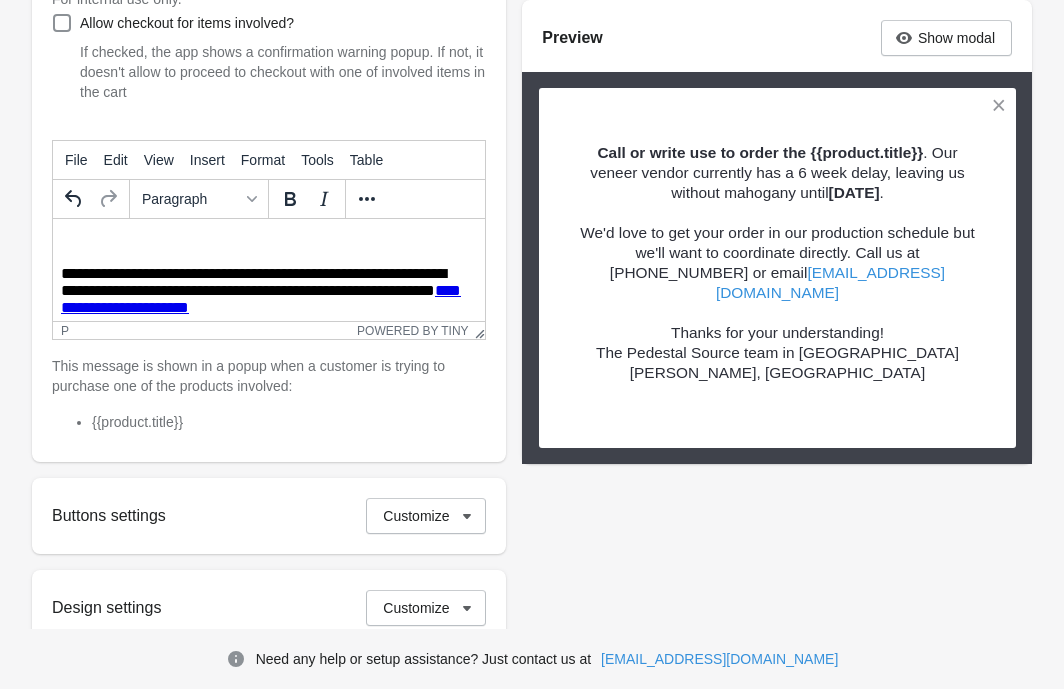click on "**********" at bounding box center (267, 292) 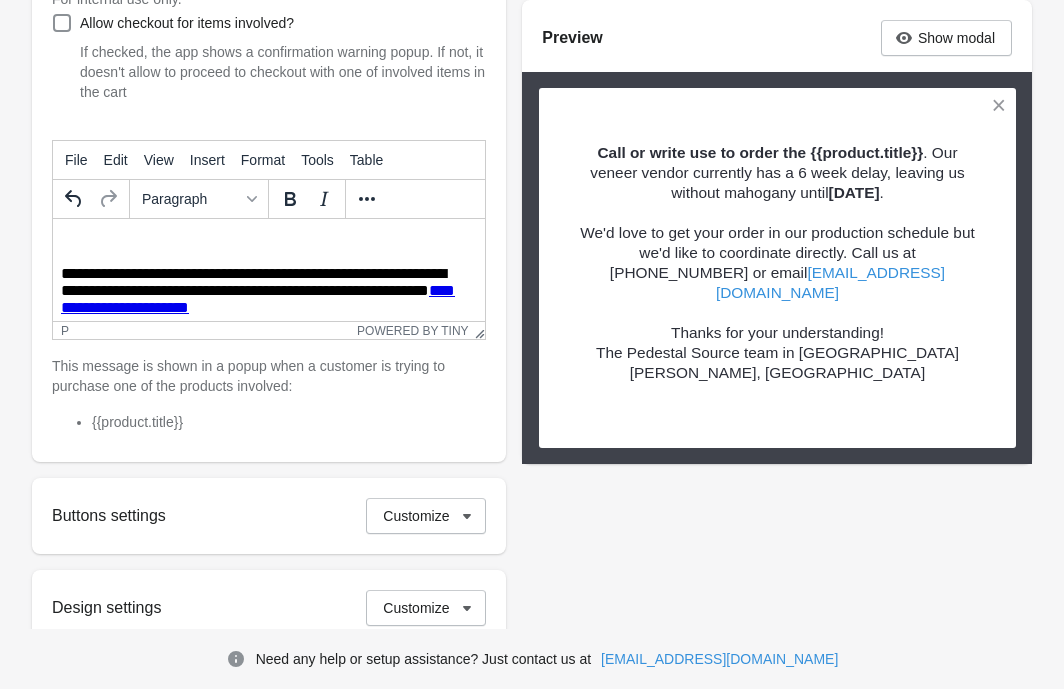 click on "**********" at bounding box center [267, 292] 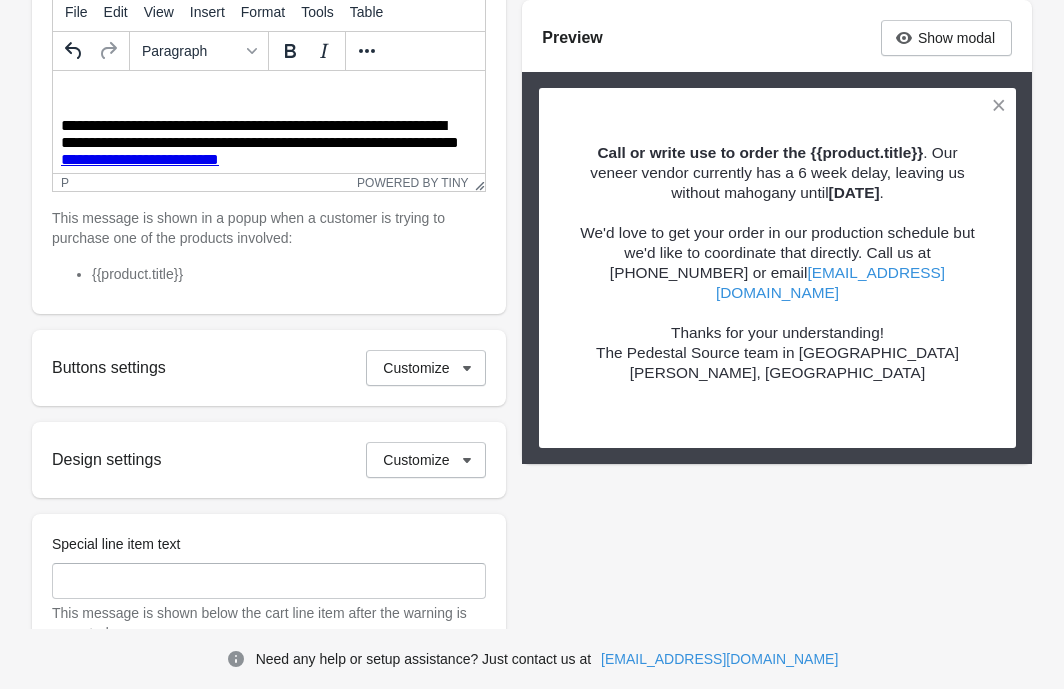 scroll, scrollTop: 508, scrollLeft: 0, axis: vertical 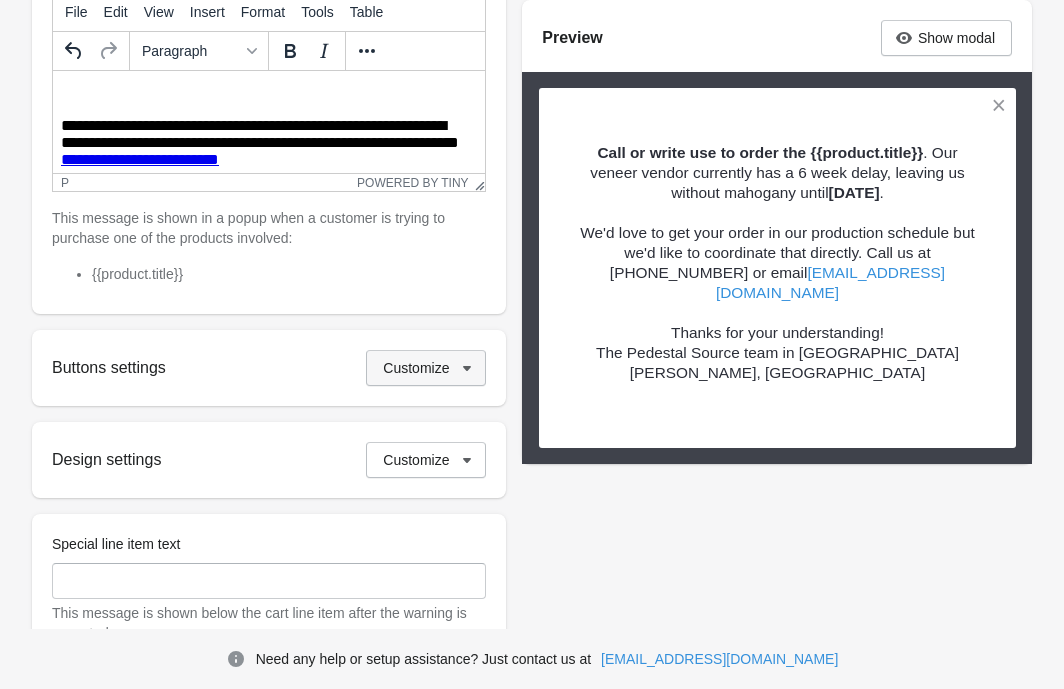 click on "Customize" at bounding box center (426, 368) 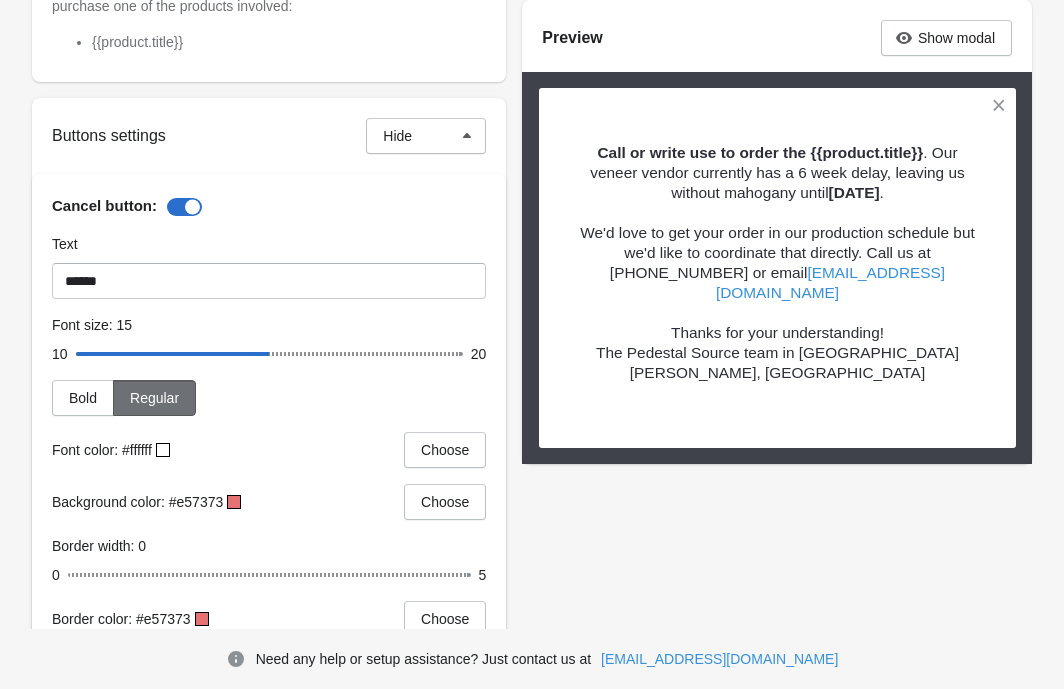 scroll, scrollTop: 763, scrollLeft: 0, axis: vertical 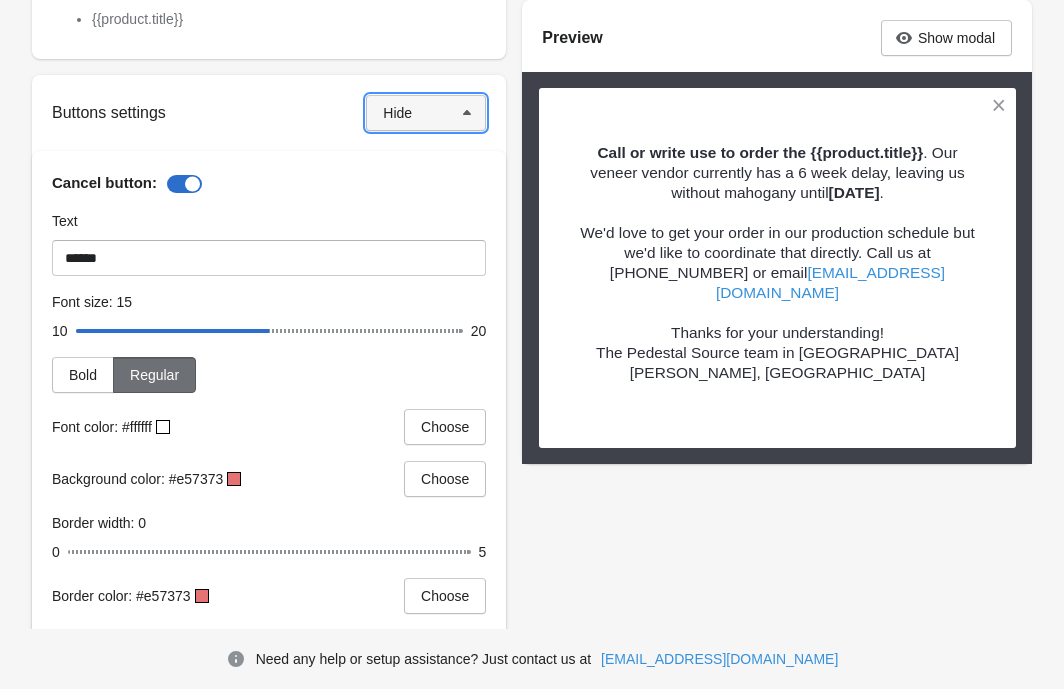 click on "Hide" at bounding box center (426, 113) 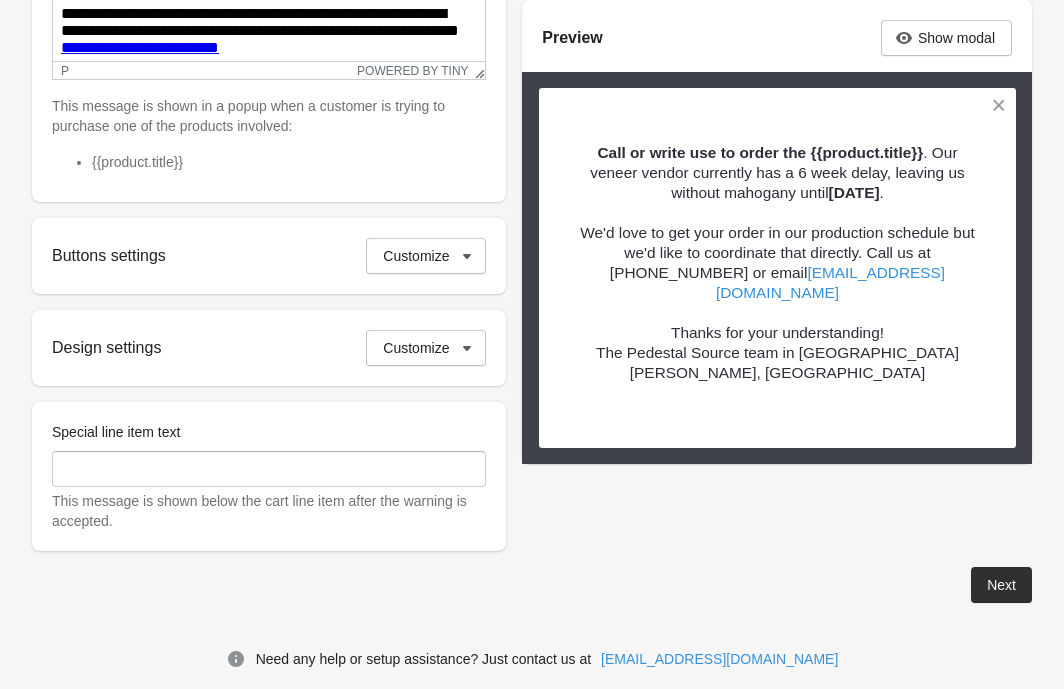 scroll, scrollTop: 620, scrollLeft: 0, axis: vertical 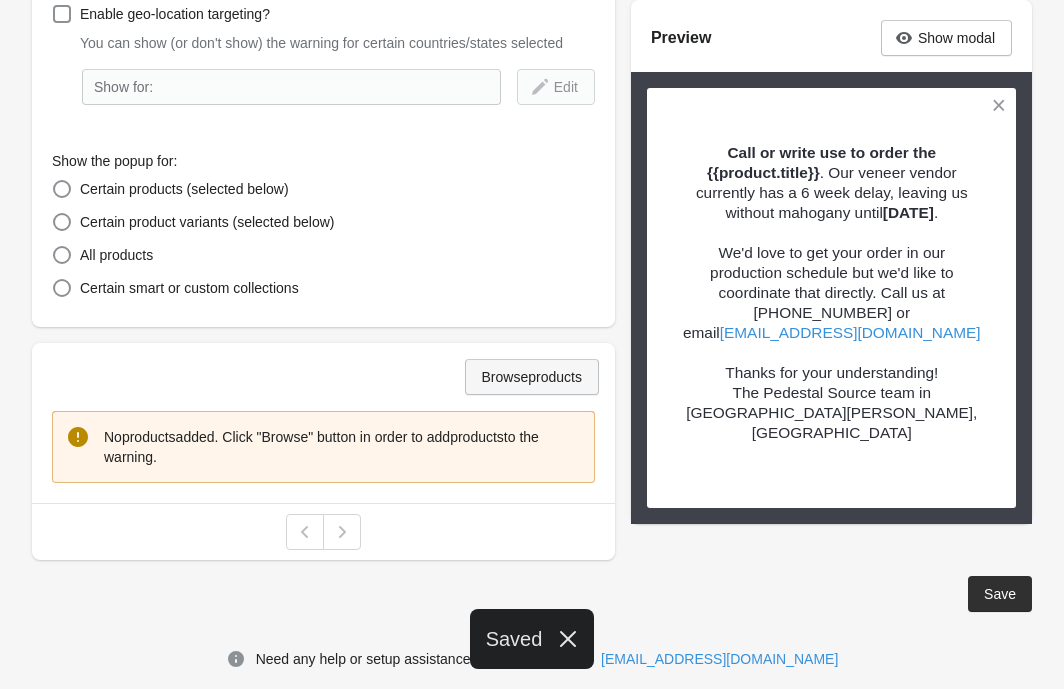 click on "Browse  products" at bounding box center (532, 377) 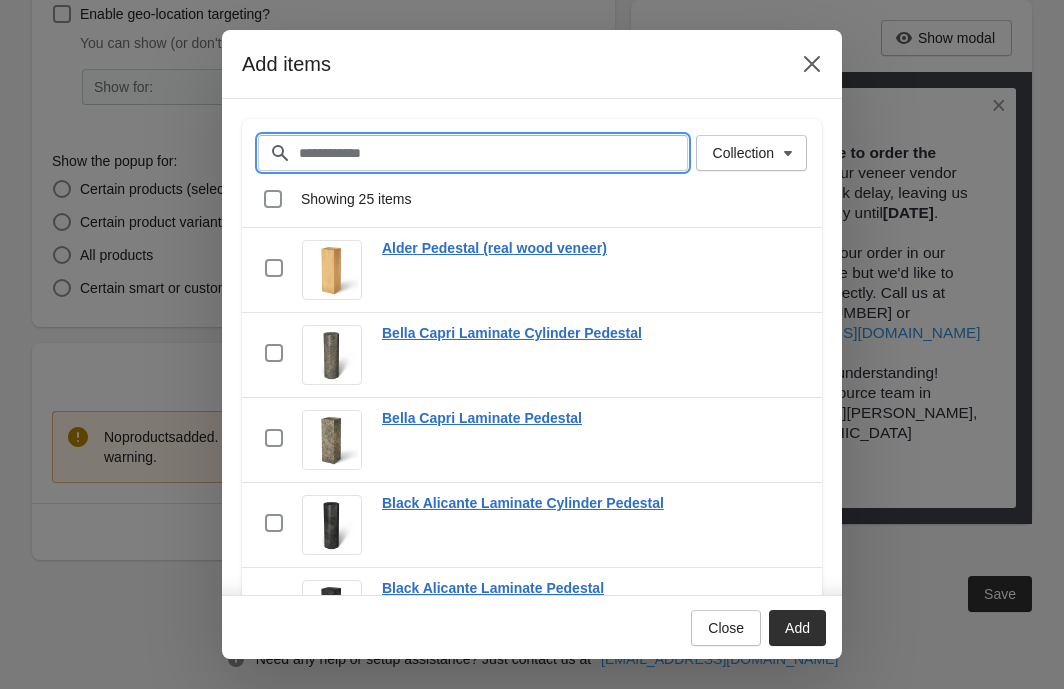 click on "Filter items" at bounding box center [493, 153] 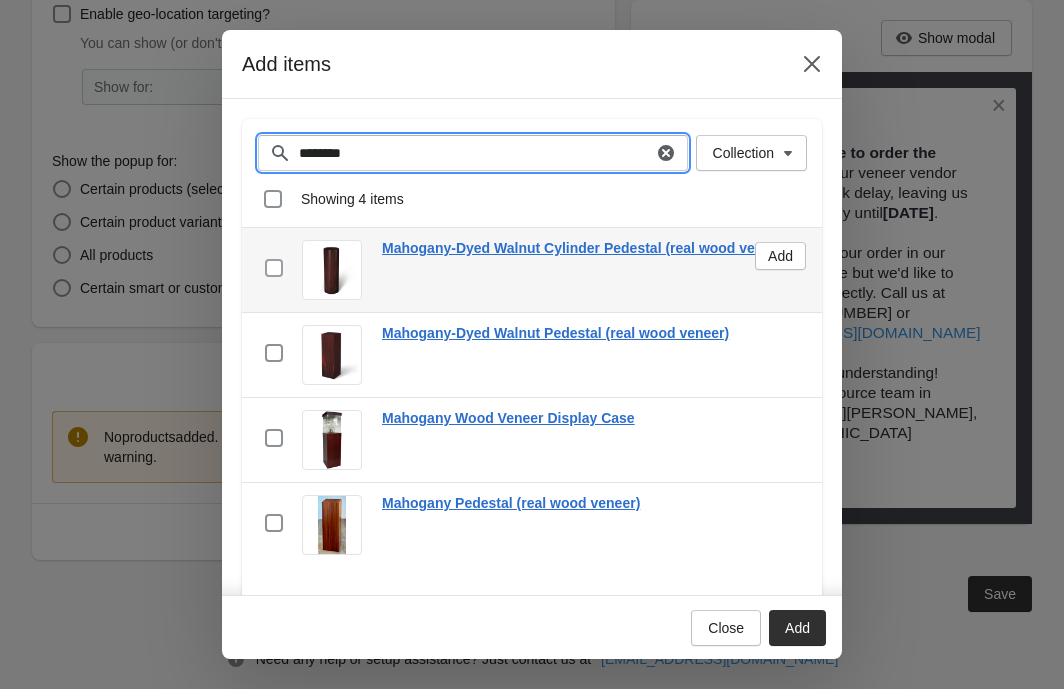 type on "********" 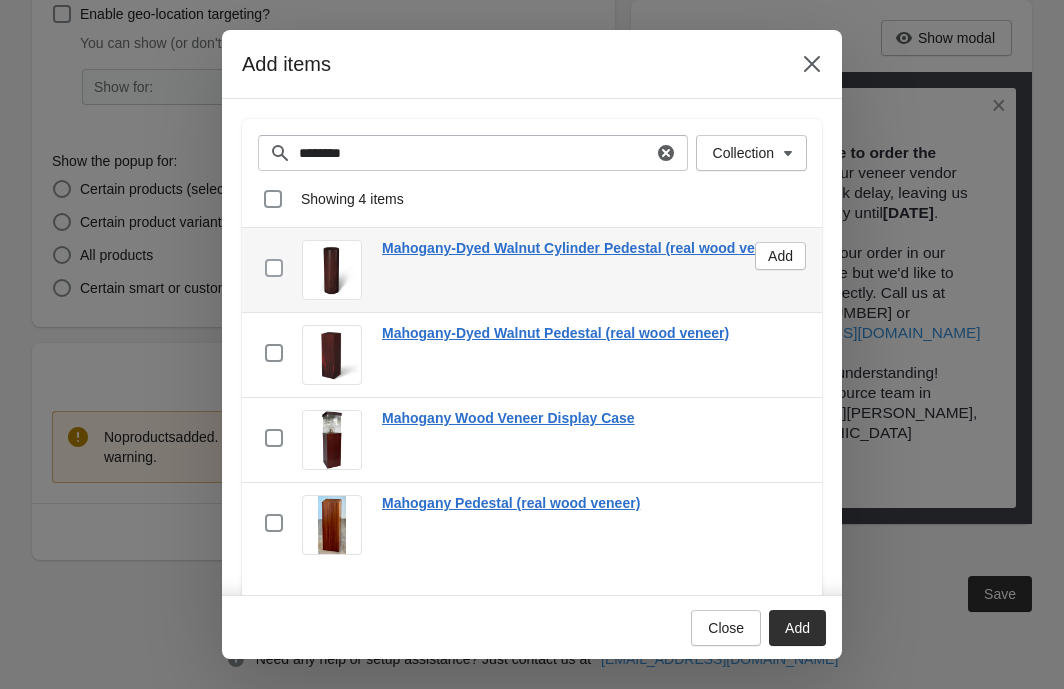 drag, startPoint x: 270, startPoint y: 259, endPoint x: 271, endPoint y: 276, distance: 17.029387 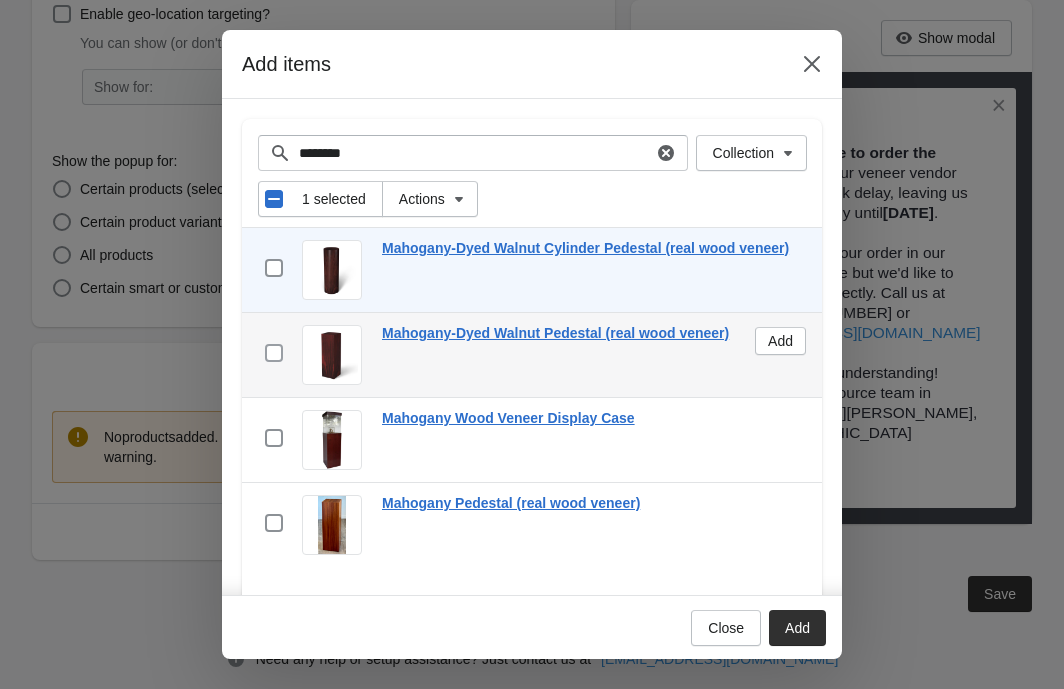 click at bounding box center [274, 353] 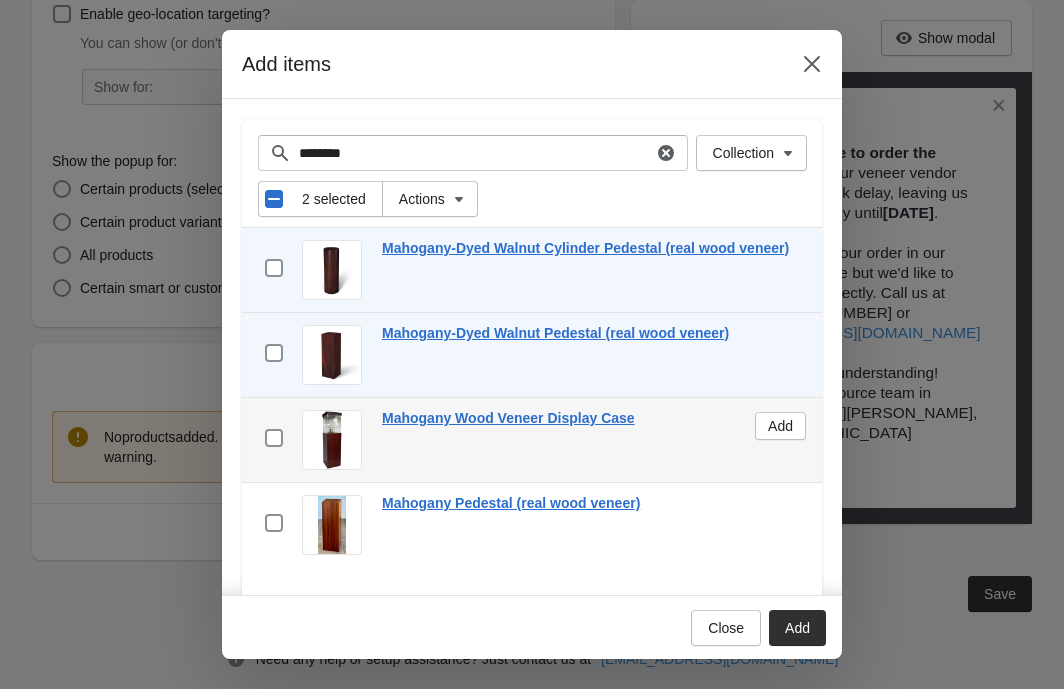click on "checkbox" at bounding box center [274, 440] 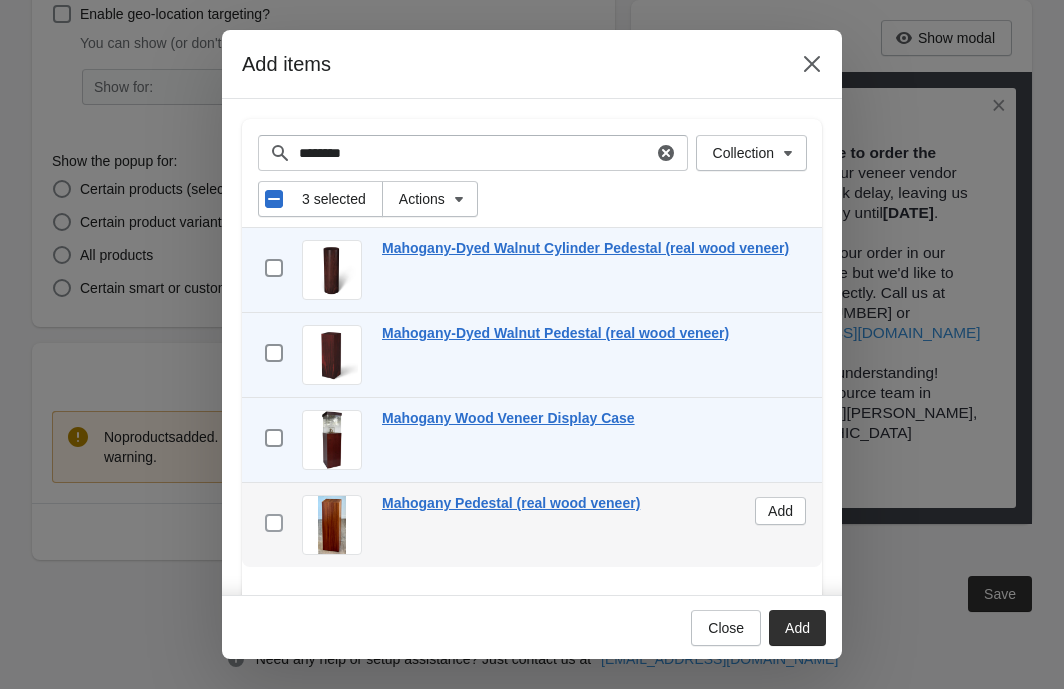 click at bounding box center [274, 523] 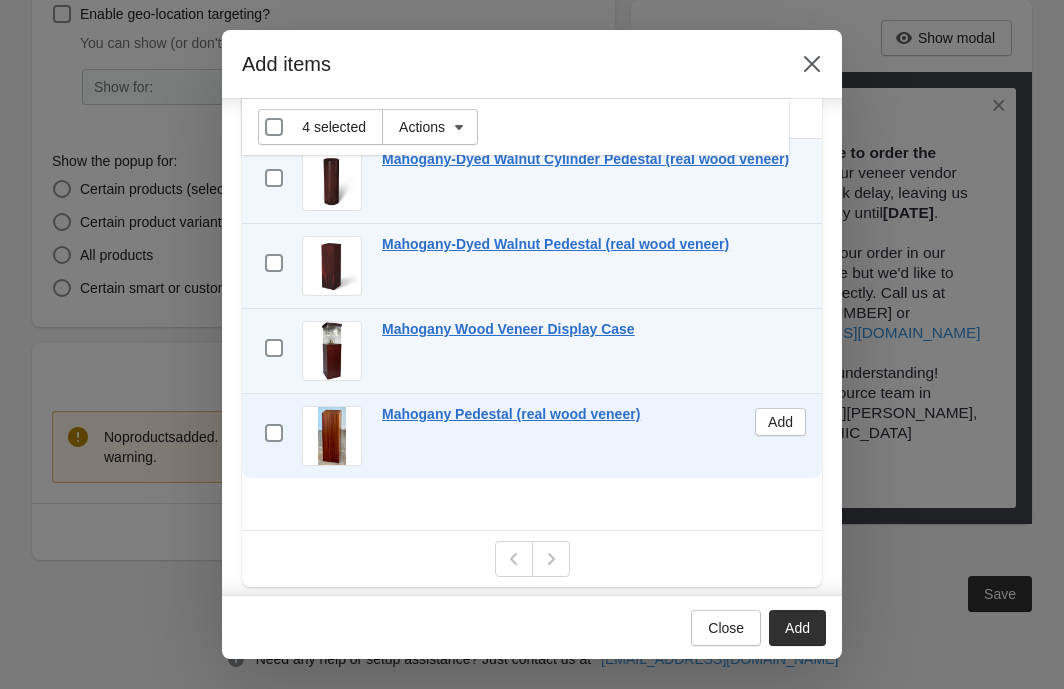 scroll, scrollTop: 100, scrollLeft: 0, axis: vertical 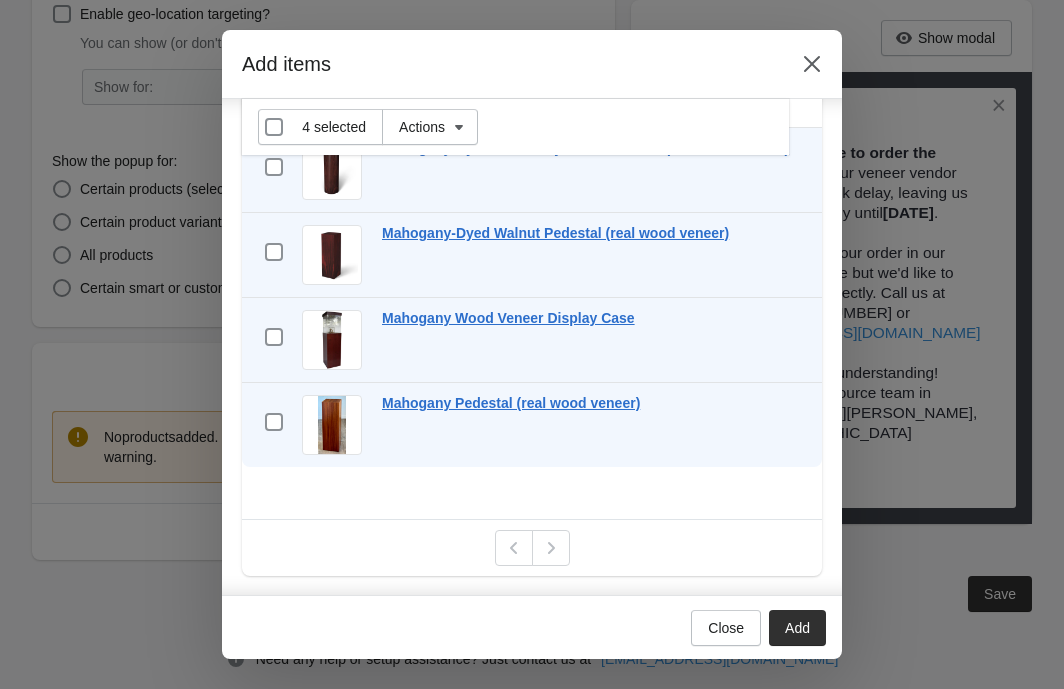 click on "Add" at bounding box center [797, 628] 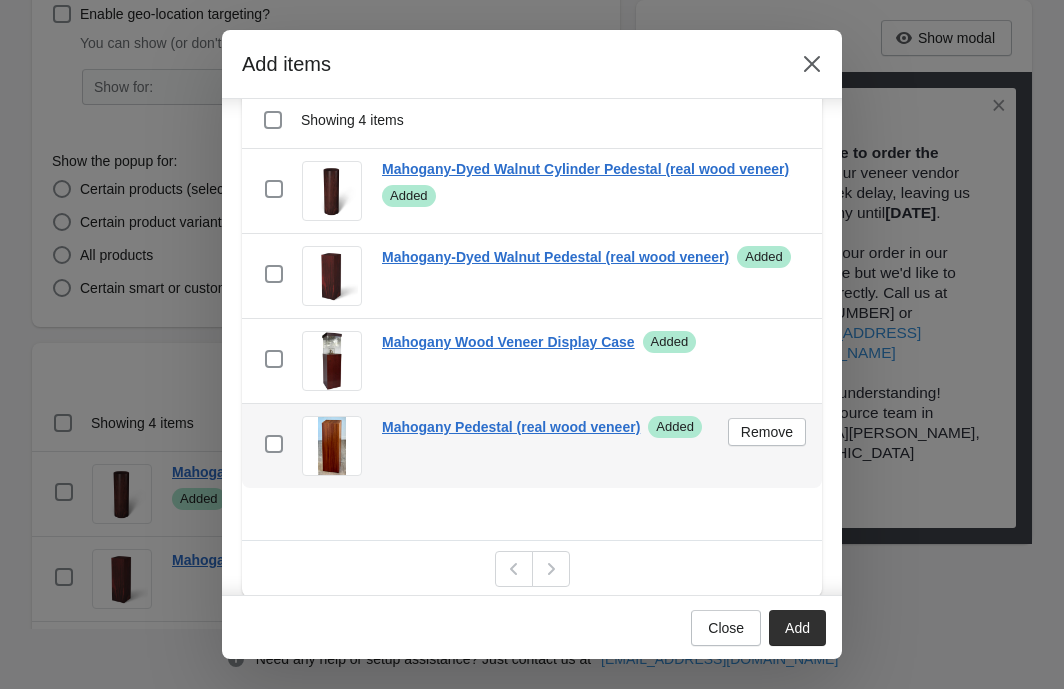 scroll, scrollTop: 0, scrollLeft: 0, axis: both 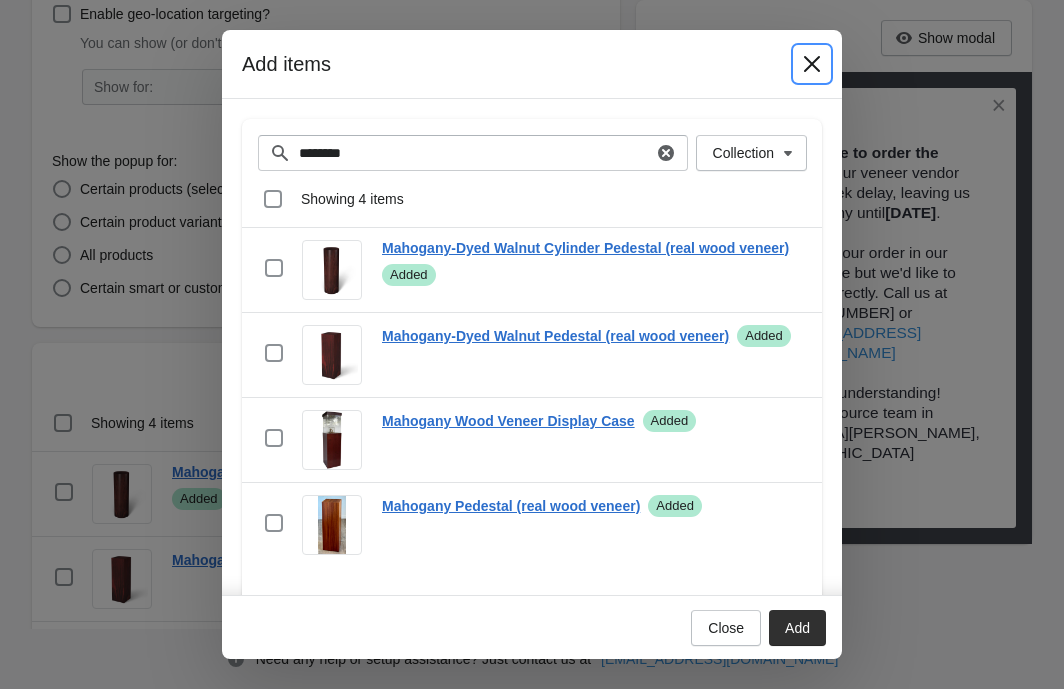 click 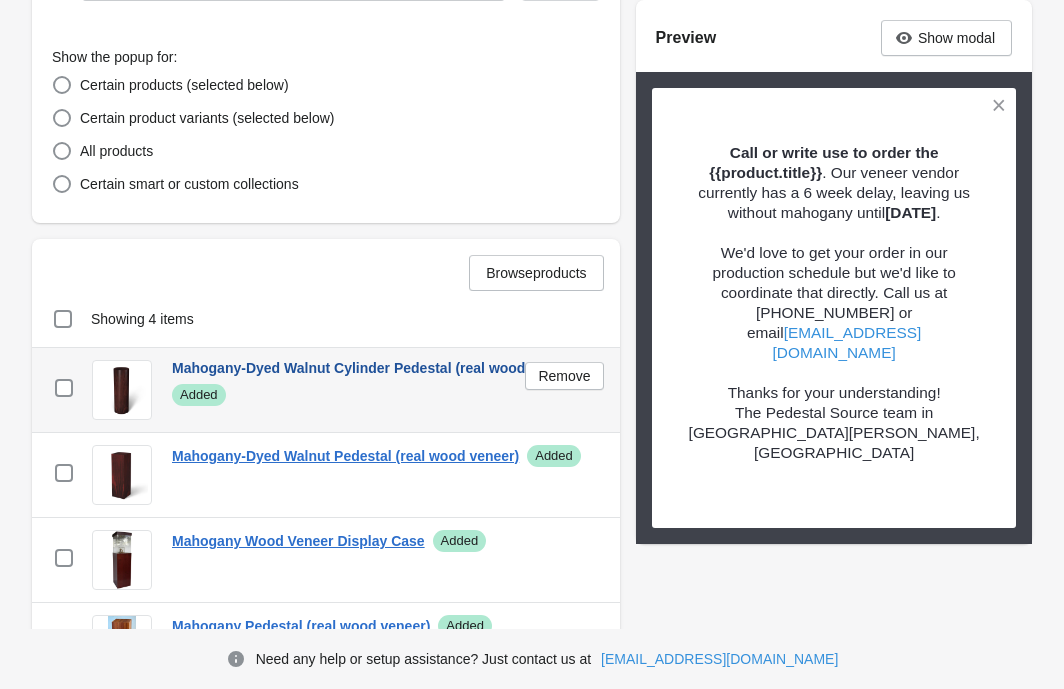 scroll, scrollTop: 473, scrollLeft: 0, axis: vertical 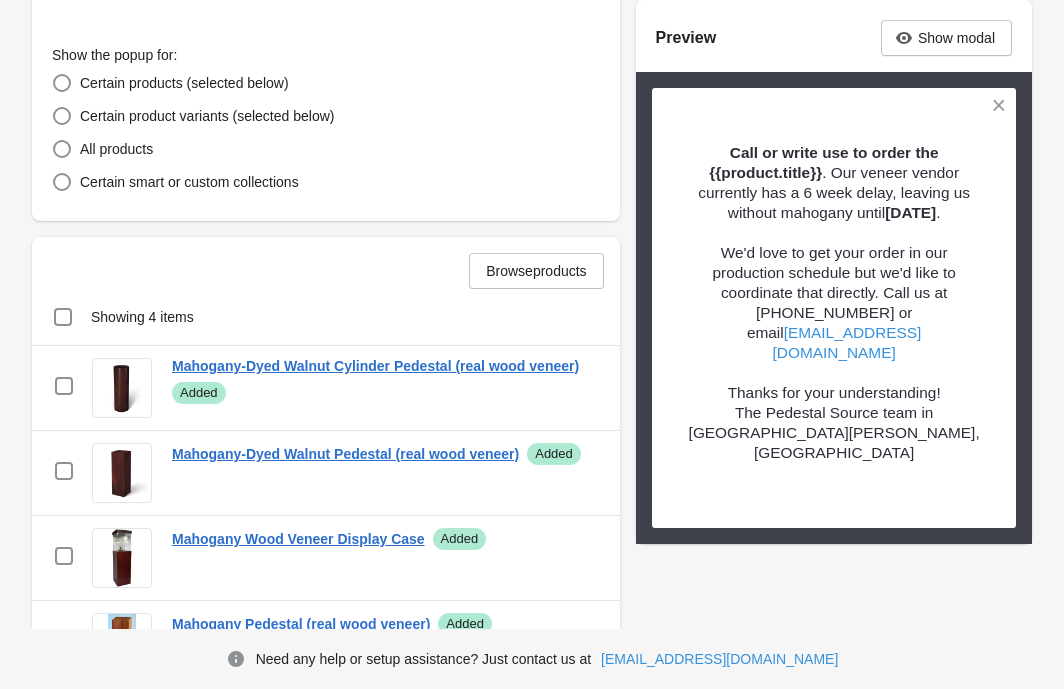 click on "Select all 4 items Showing 4 items" at bounding box center (326, 317) 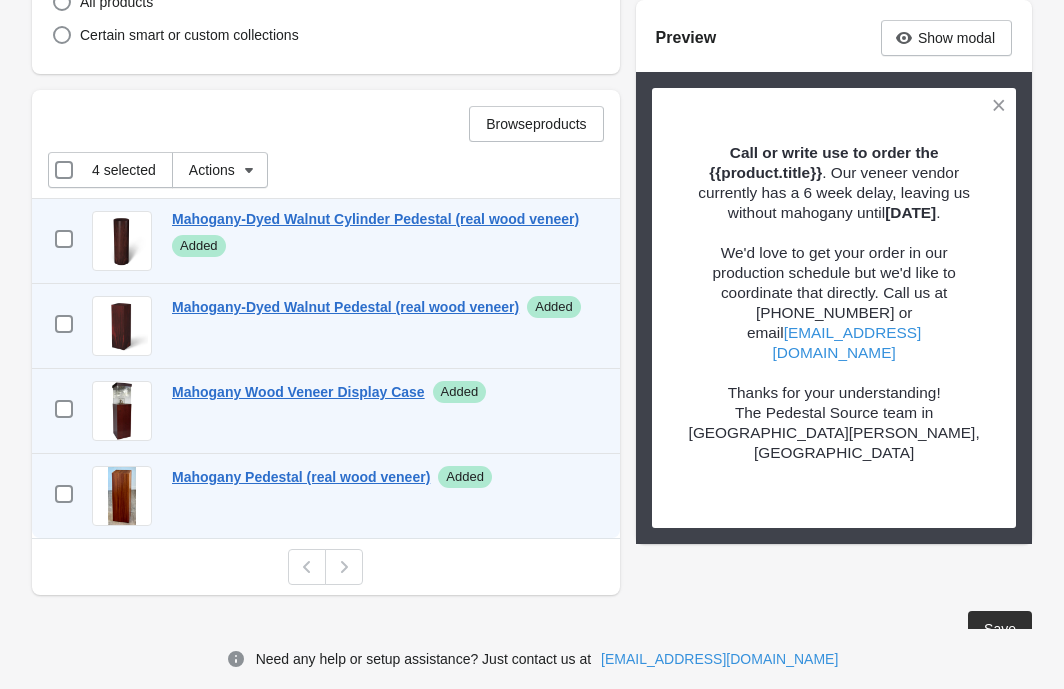 scroll, scrollTop: 661, scrollLeft: 0, axis: vertical 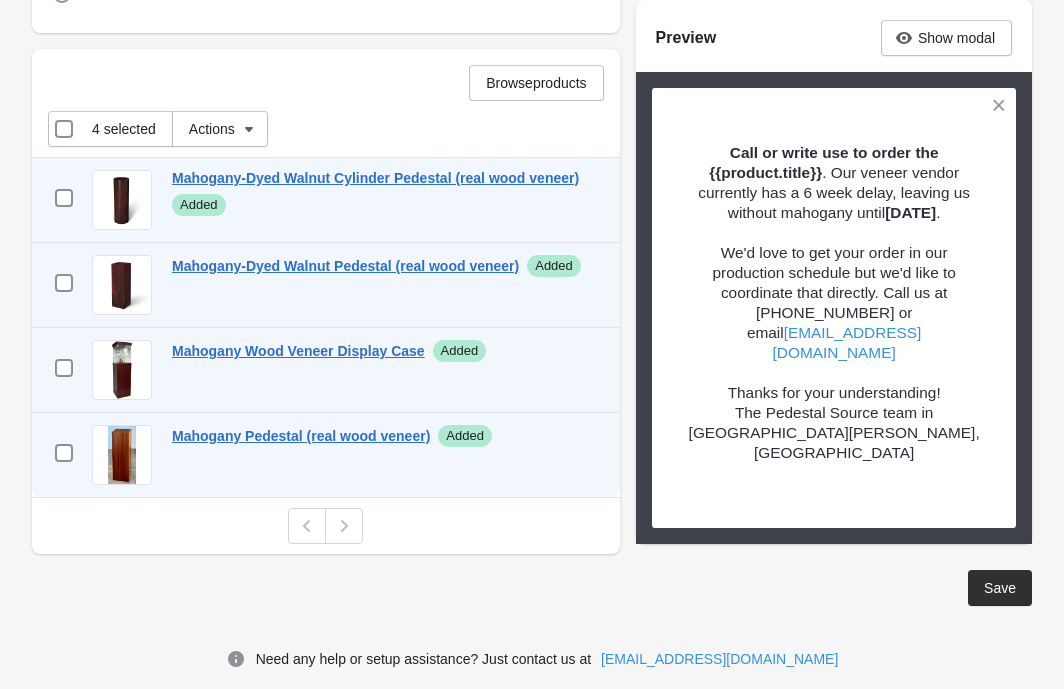 click on "Save" at bounding box center (1000, 588) 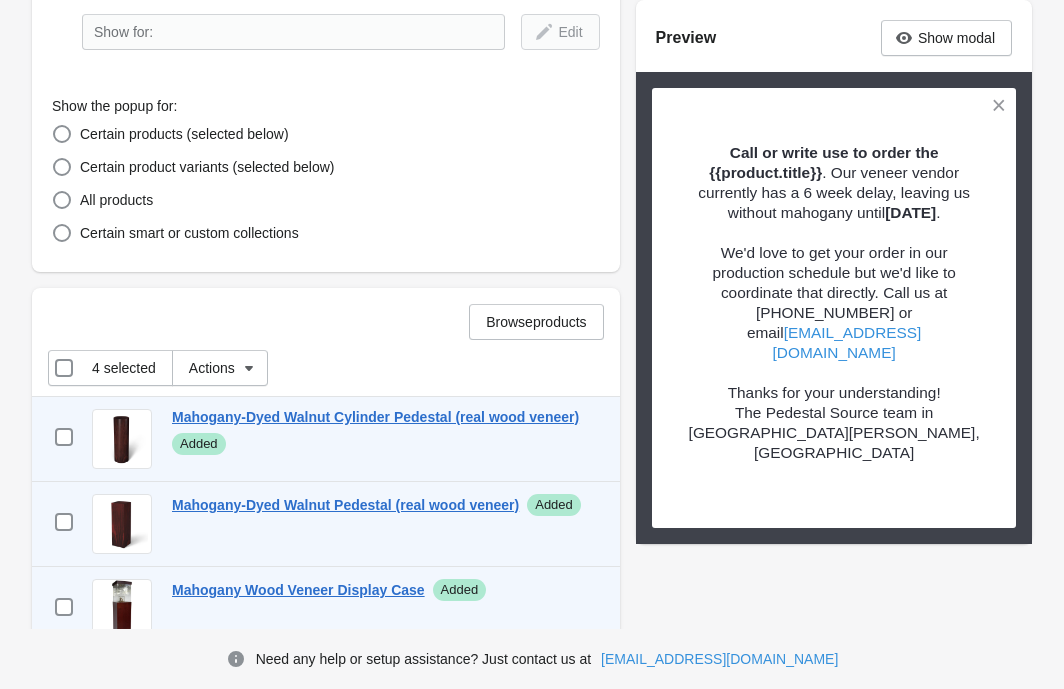 scroll, scrollTop: 661, scrollLeft: 0, axis: vertical 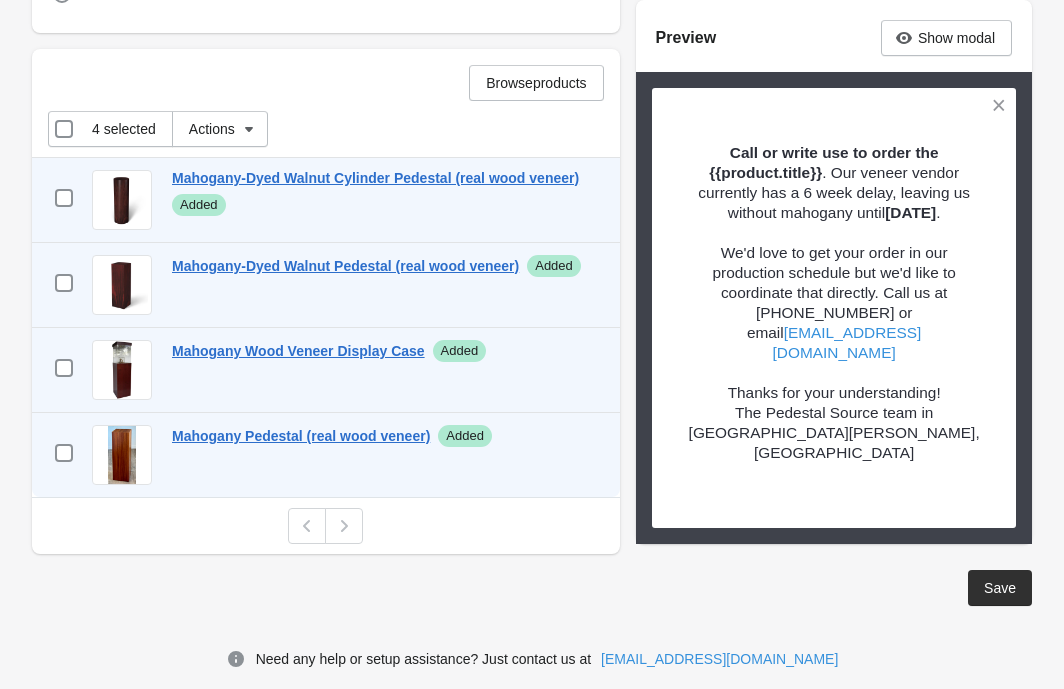 click on "Save" at bounding box center (1000, 588) 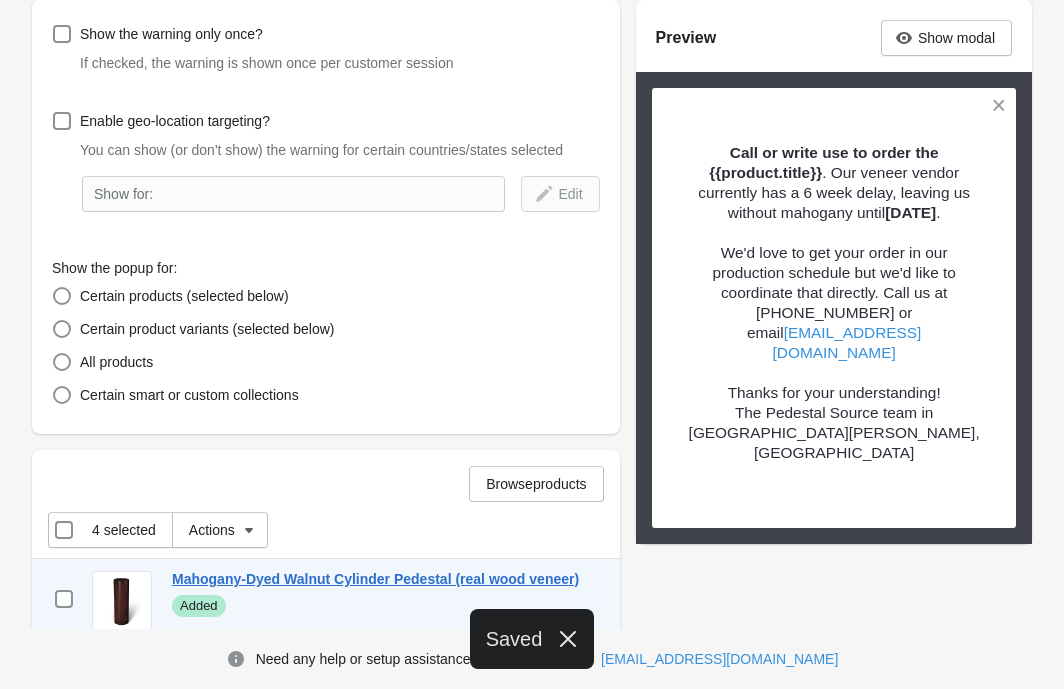 scroll, scrollTop: 0, scrollLeft: 0, axis: both 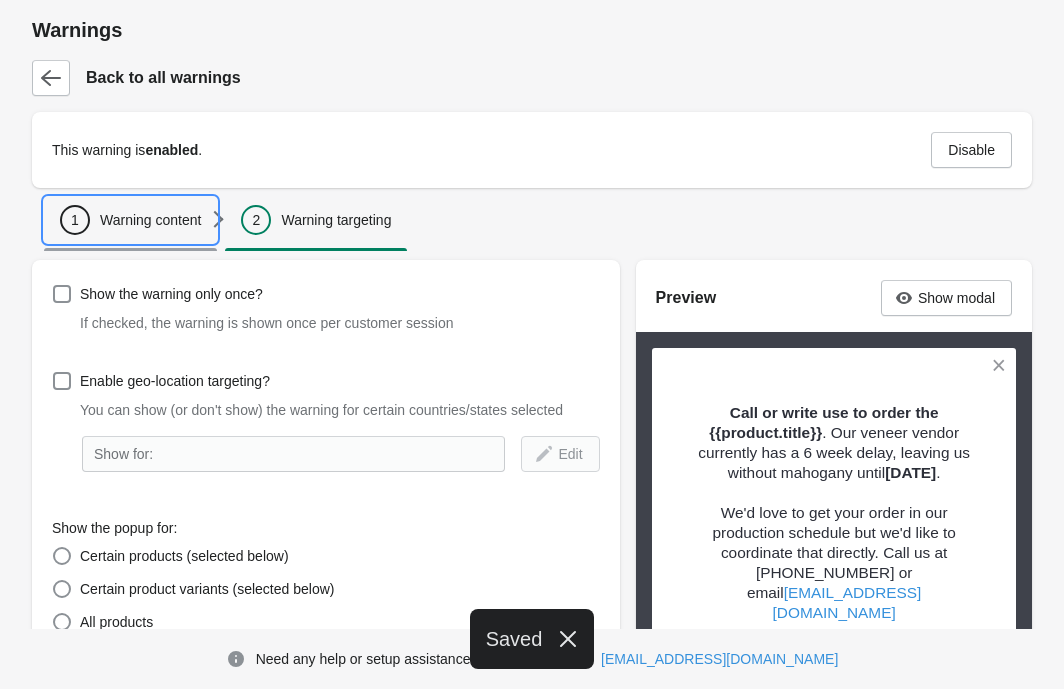 click on "1 Warning content" at bounding box center [130, 220] 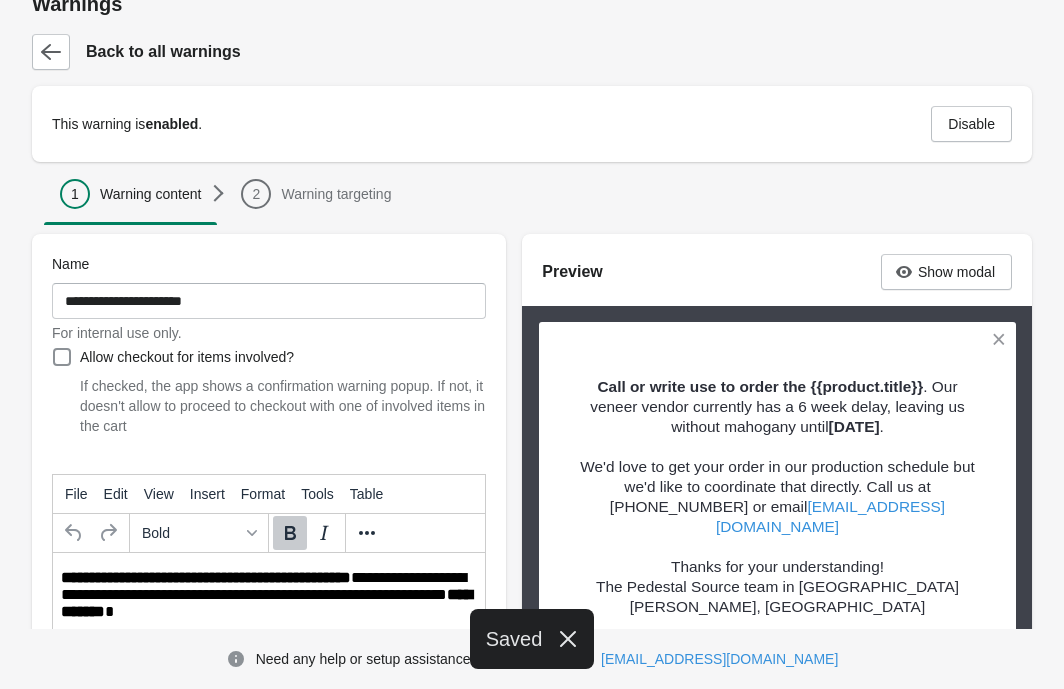 scroll, scrollTop: 45, scrollLeft: 0, axis: vertical 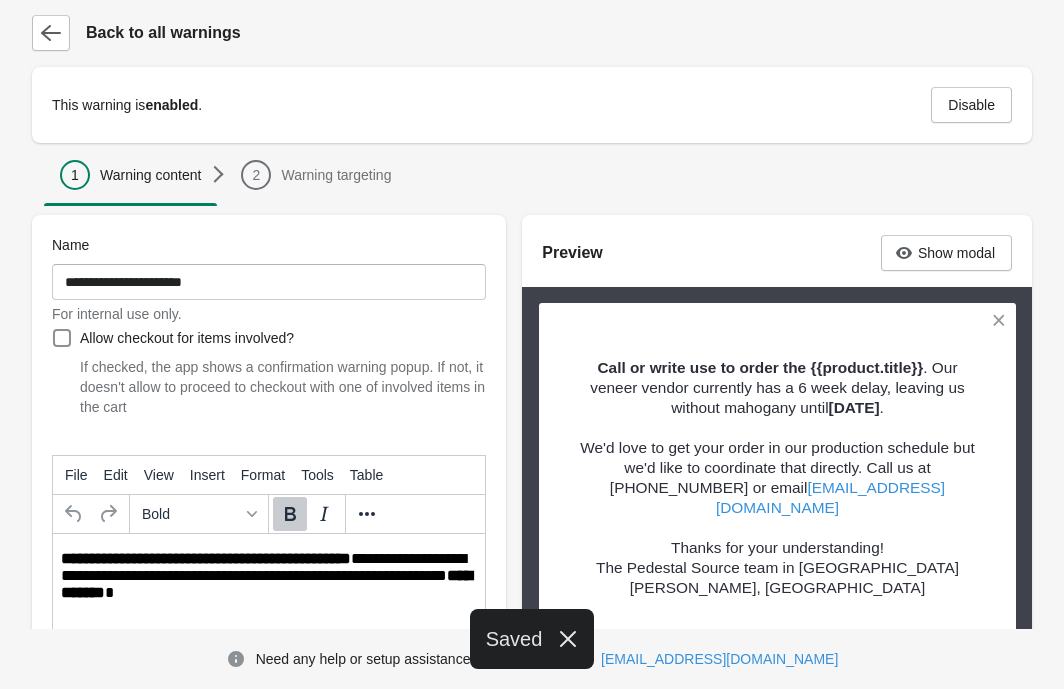 click on "**********" at bounding box center [206, 558] 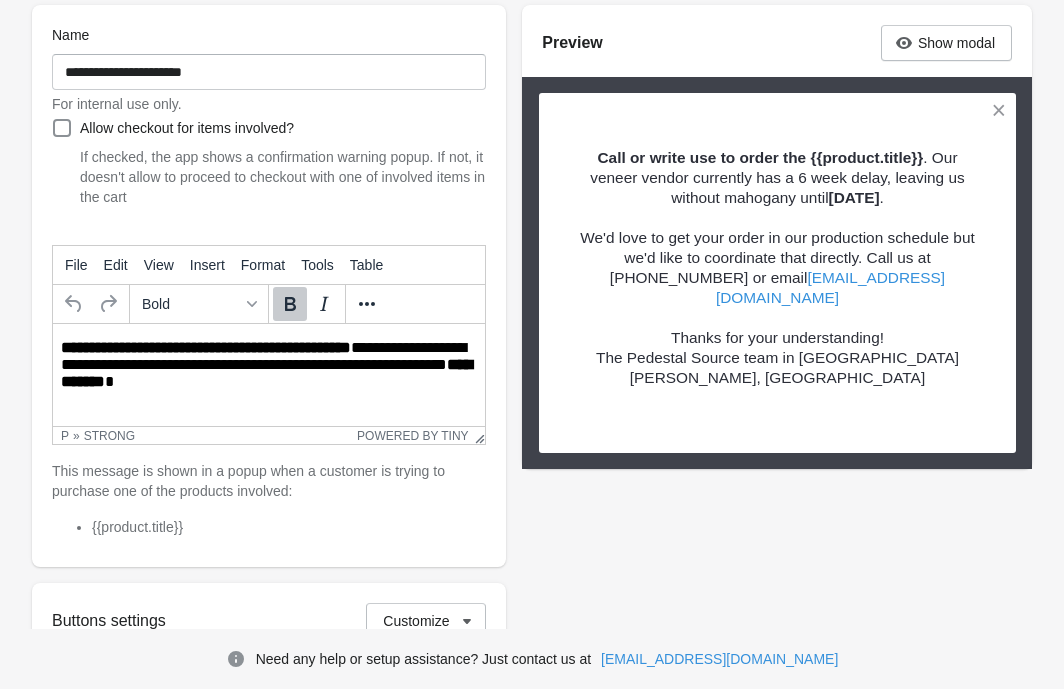 scroll, scrollTop: 0, scrollLeft: 0, axis: both 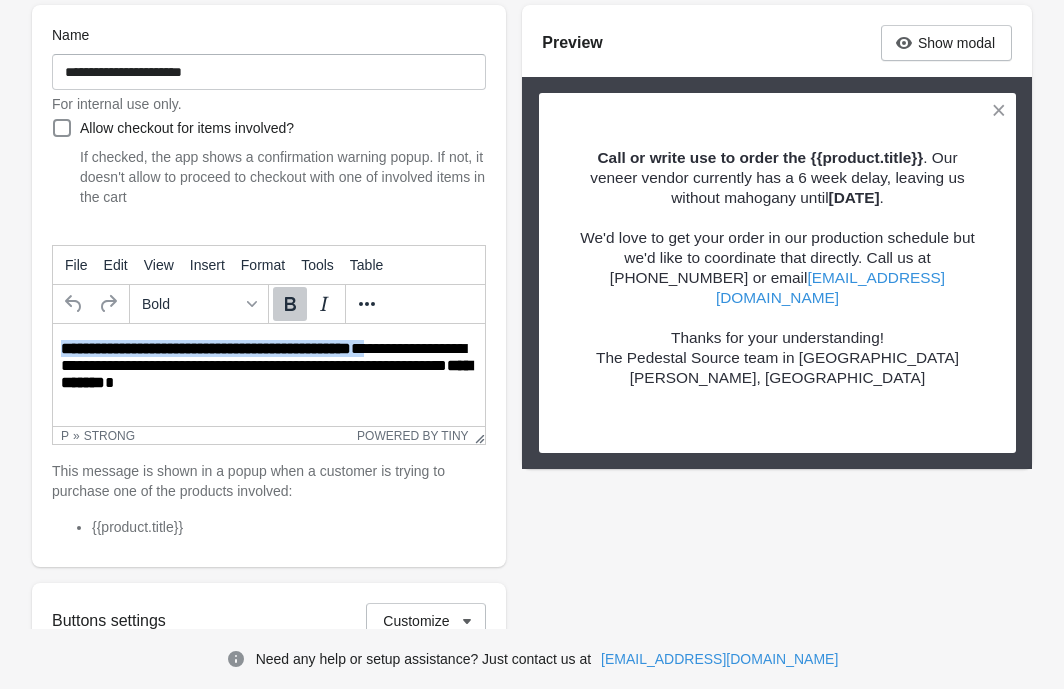 drag, startPoint x: 378, startPoint y: 350, endPoint x: 64, endPoint y: 346, distance: 314.02548 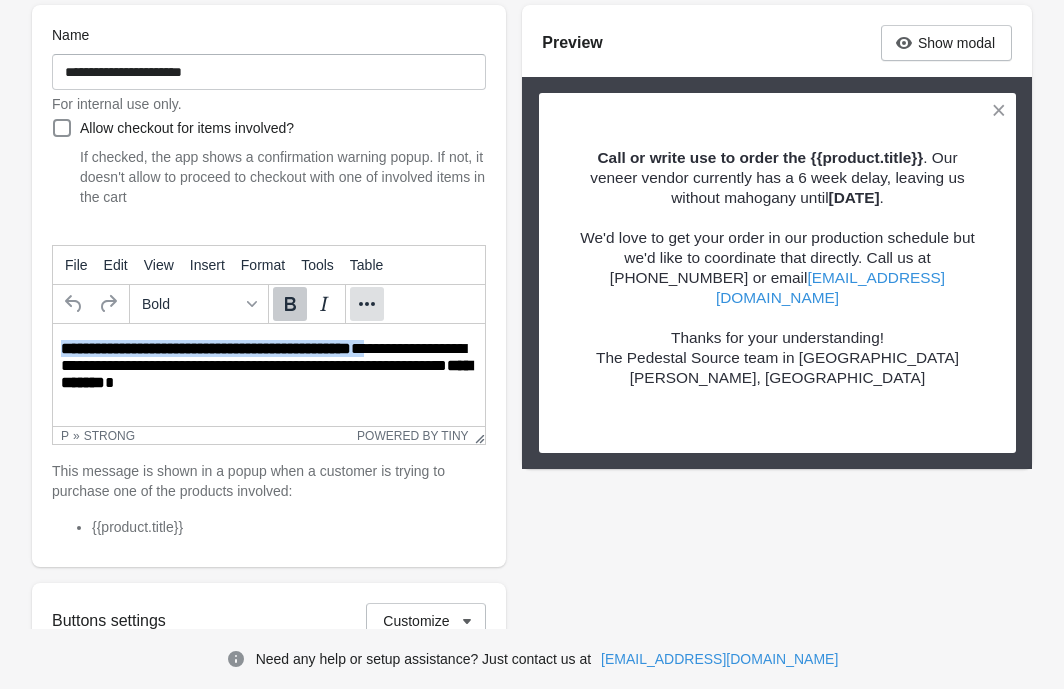 click 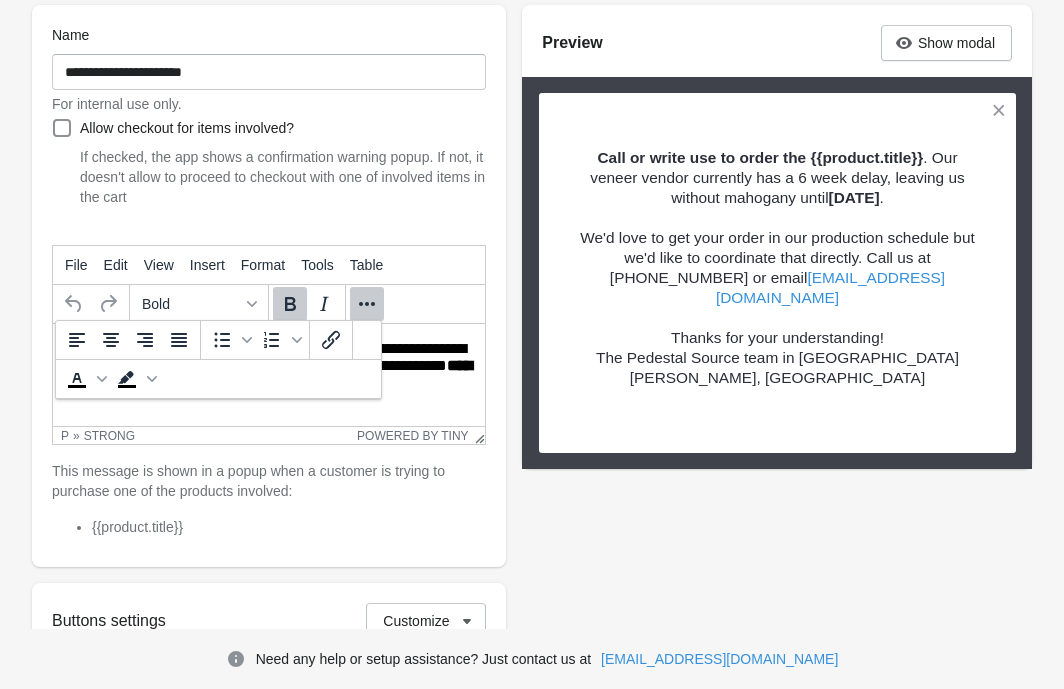 click 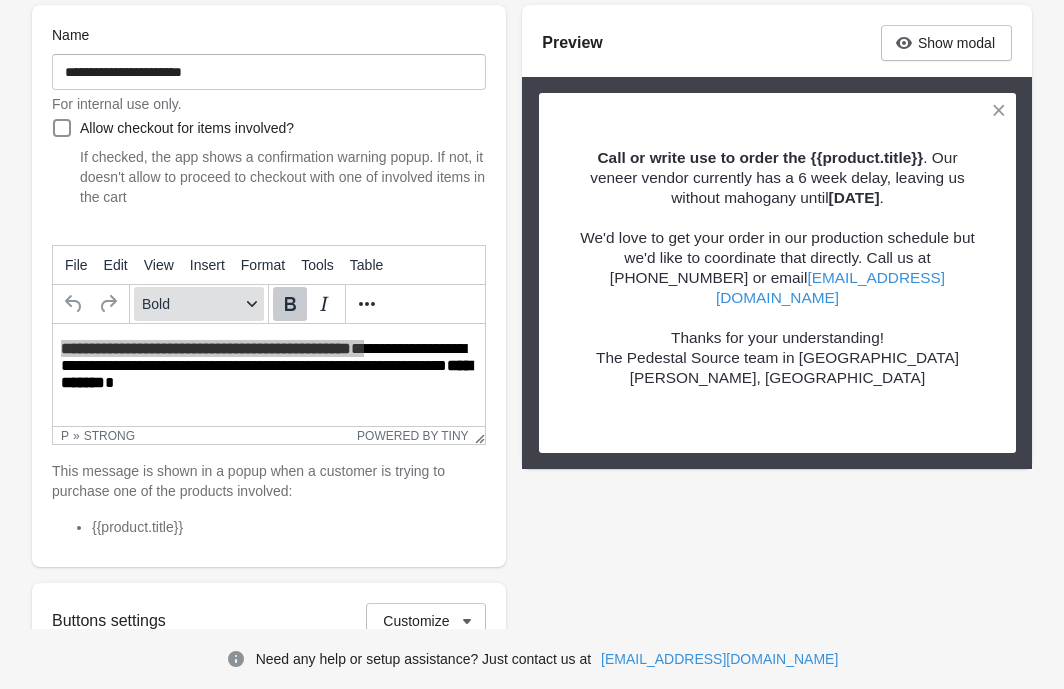 click 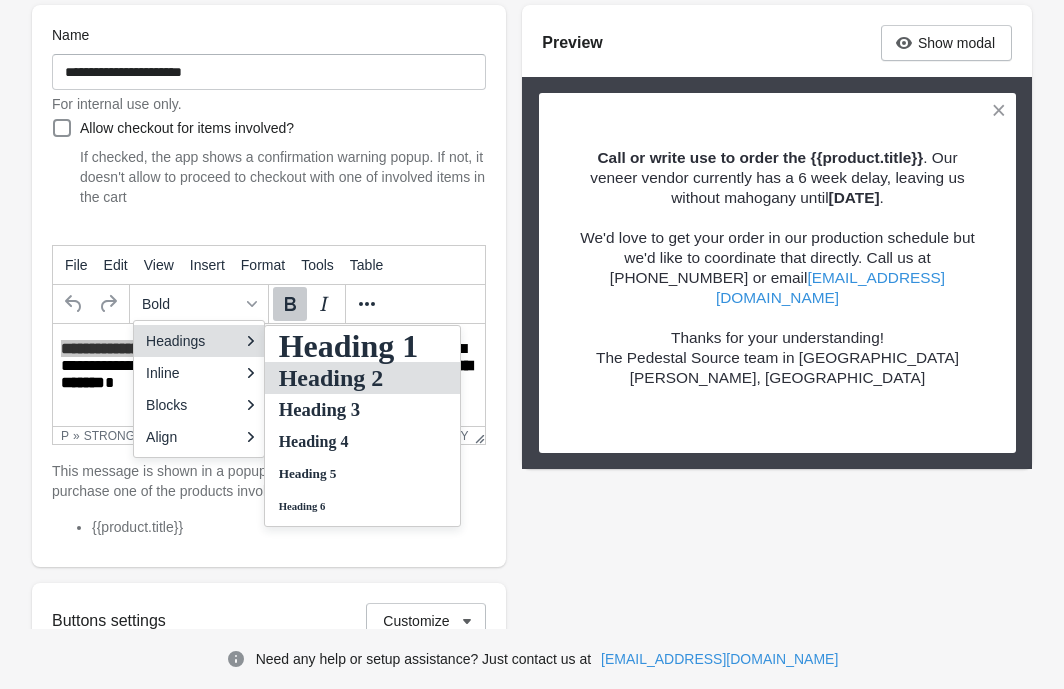 click on "Heading 2" at bounding box center (349, 378) 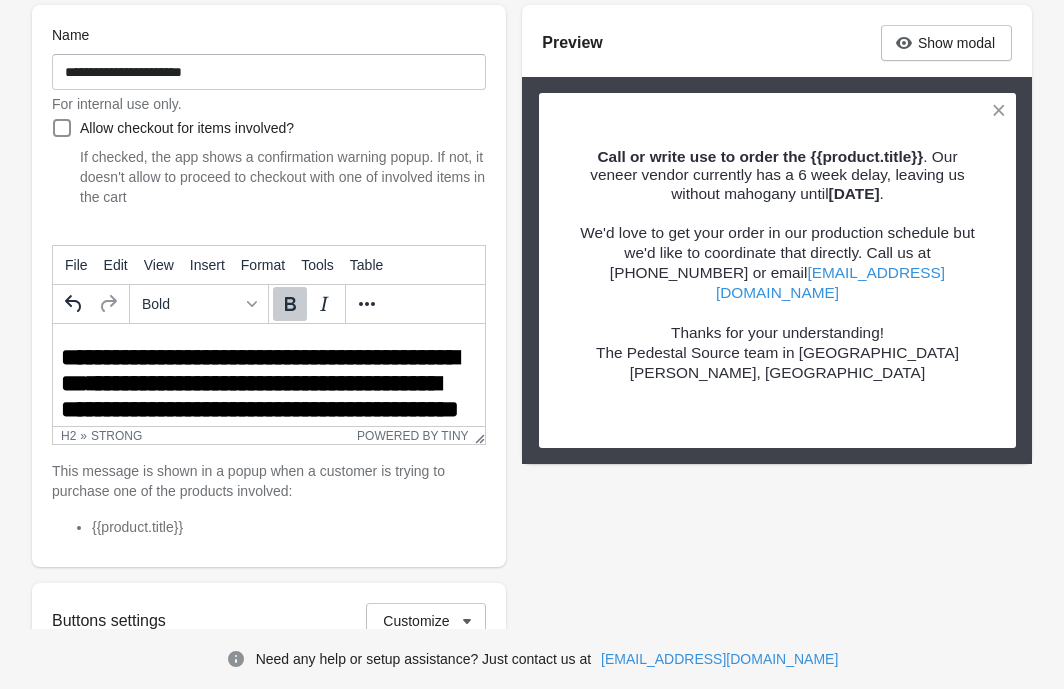 click on "**********" at bounding box center [267, 398] 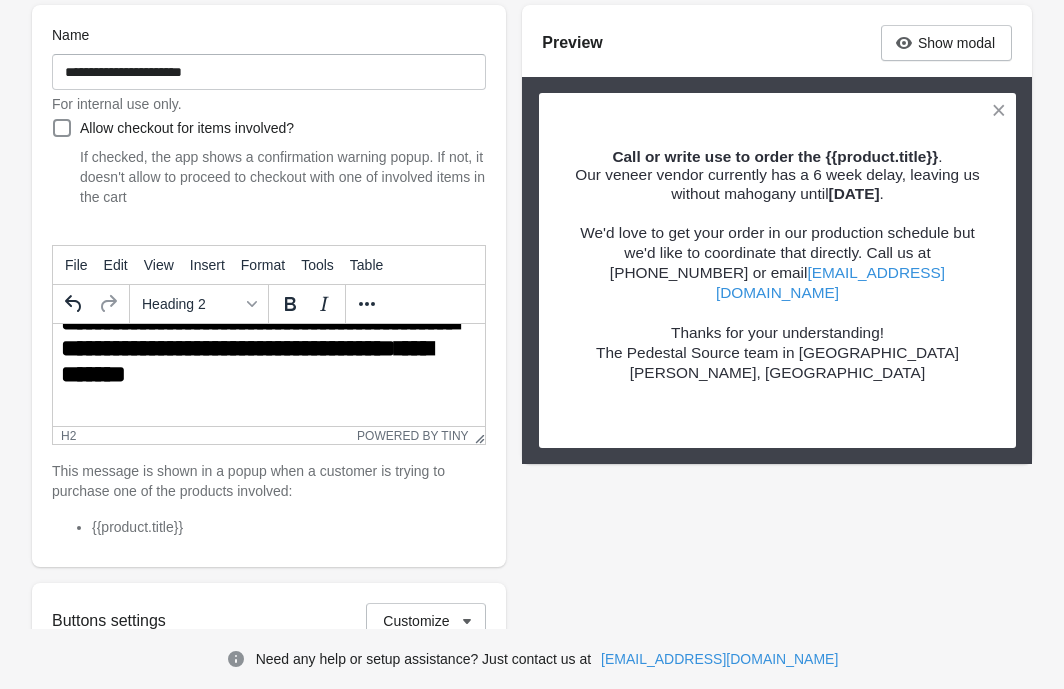 scroll, scrollTop: 108, scrollLeft: 0, axis: vertical 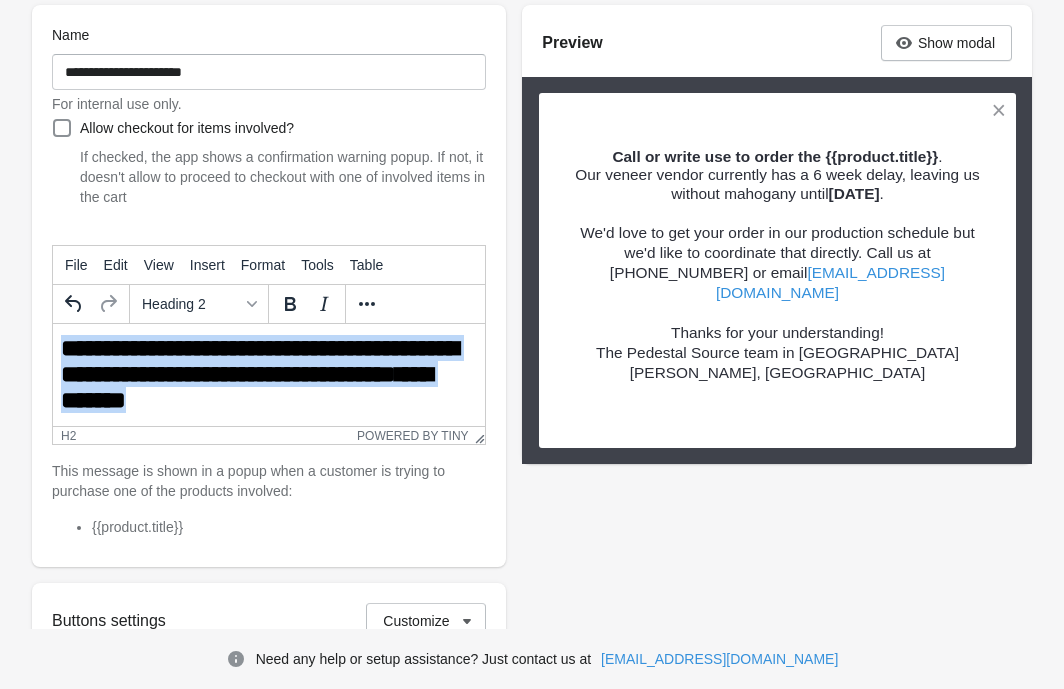drag, startPoint x: 381, startPoint y: 374, endPoint x: 54, endPoint y: 349, distance: 327.95425 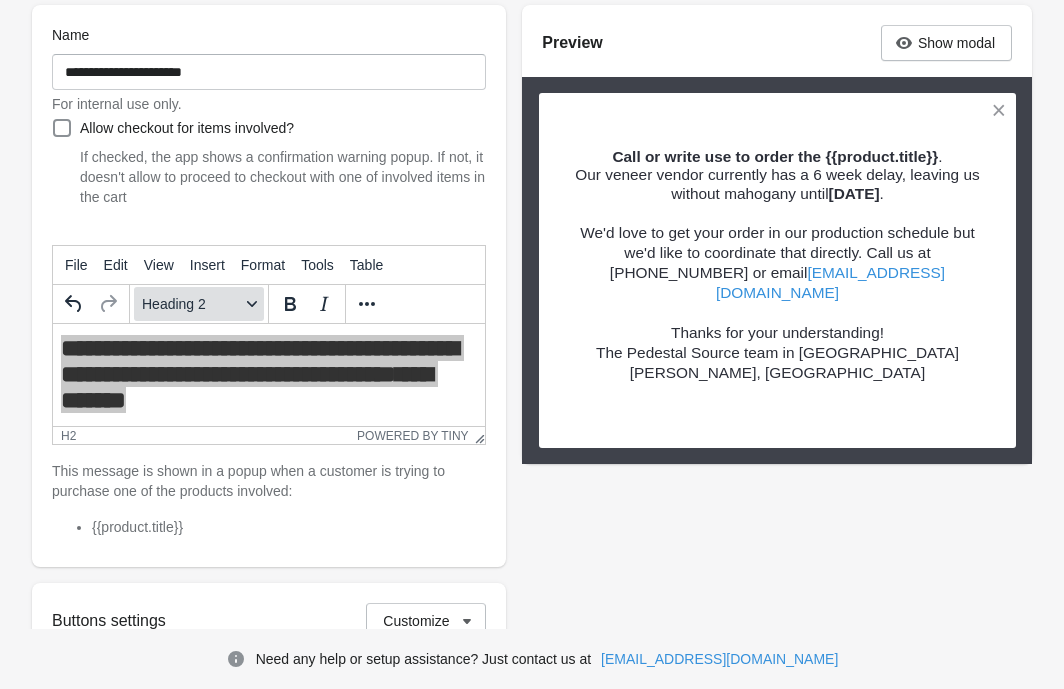 click on "Heading 2" at bounding box center (191, 304) 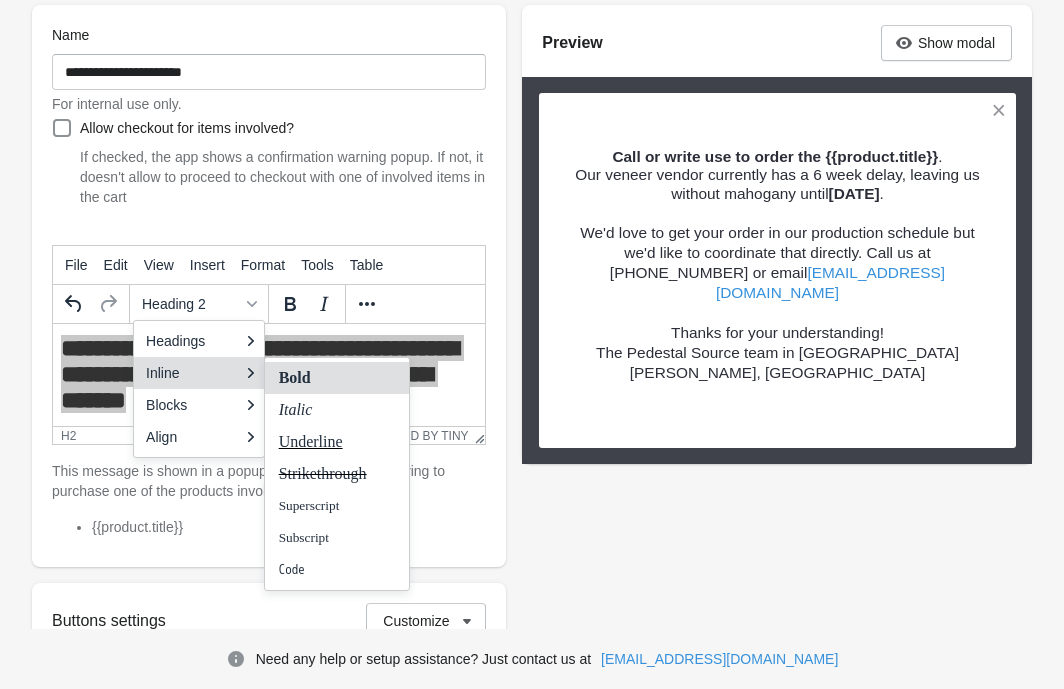 click on "Bold" at bounding box center (337, 378) 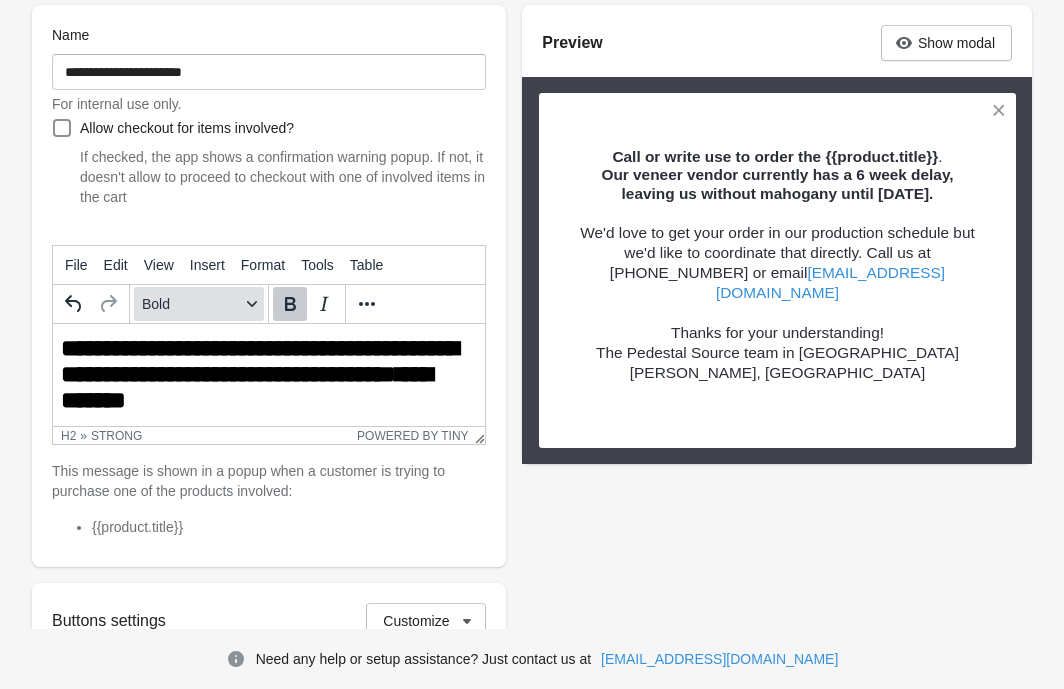 click 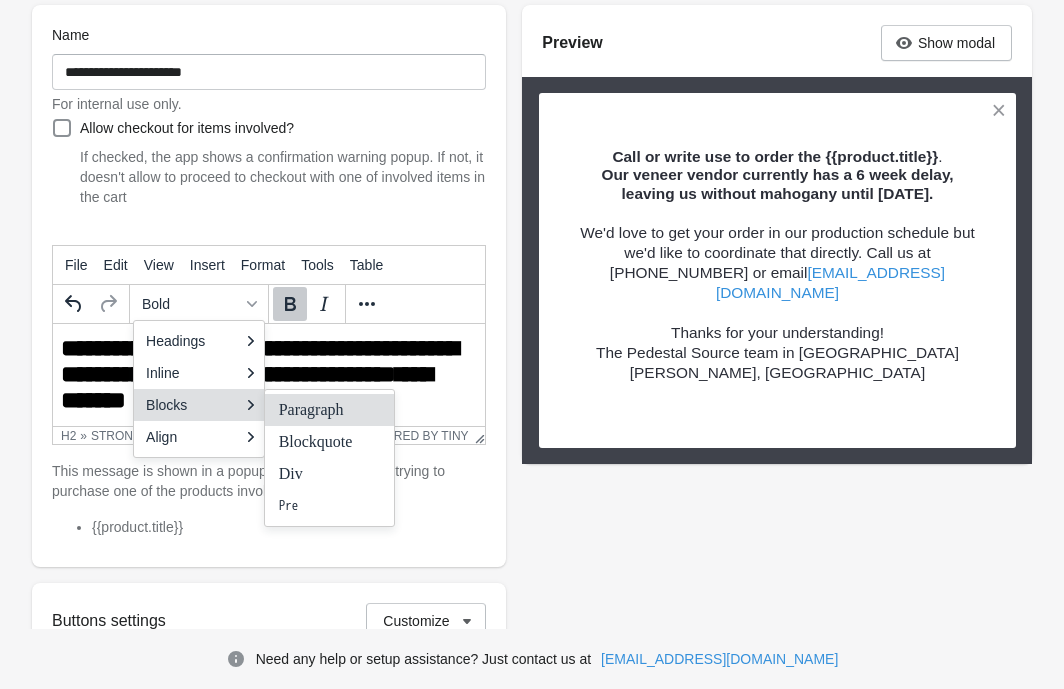 click on "Paragraph" at bounding box center (316, 410) 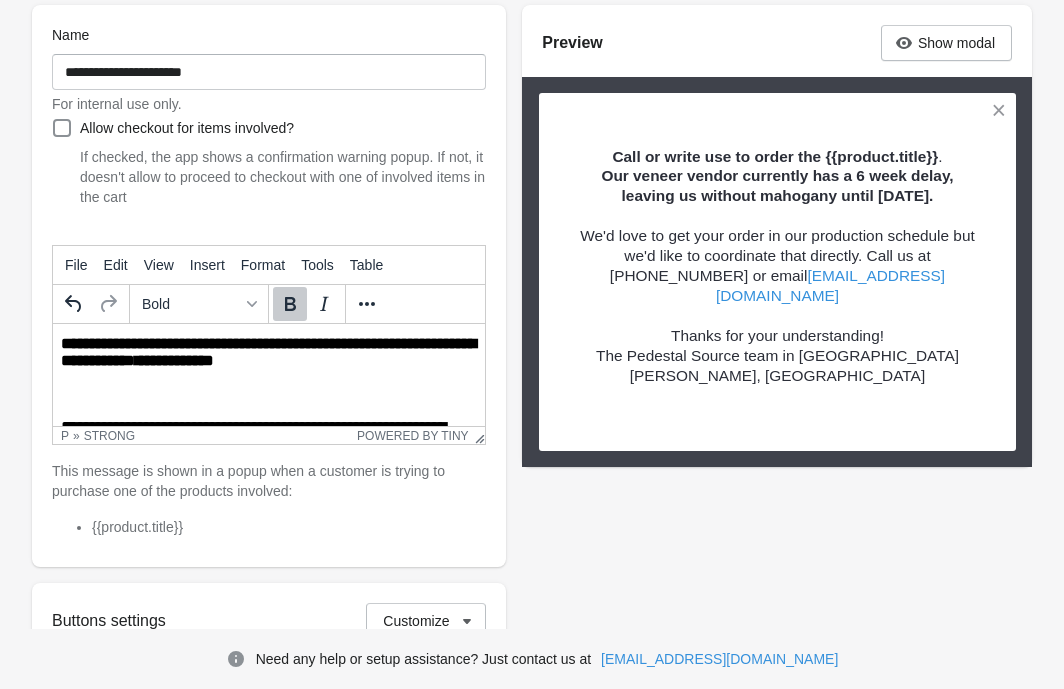 click 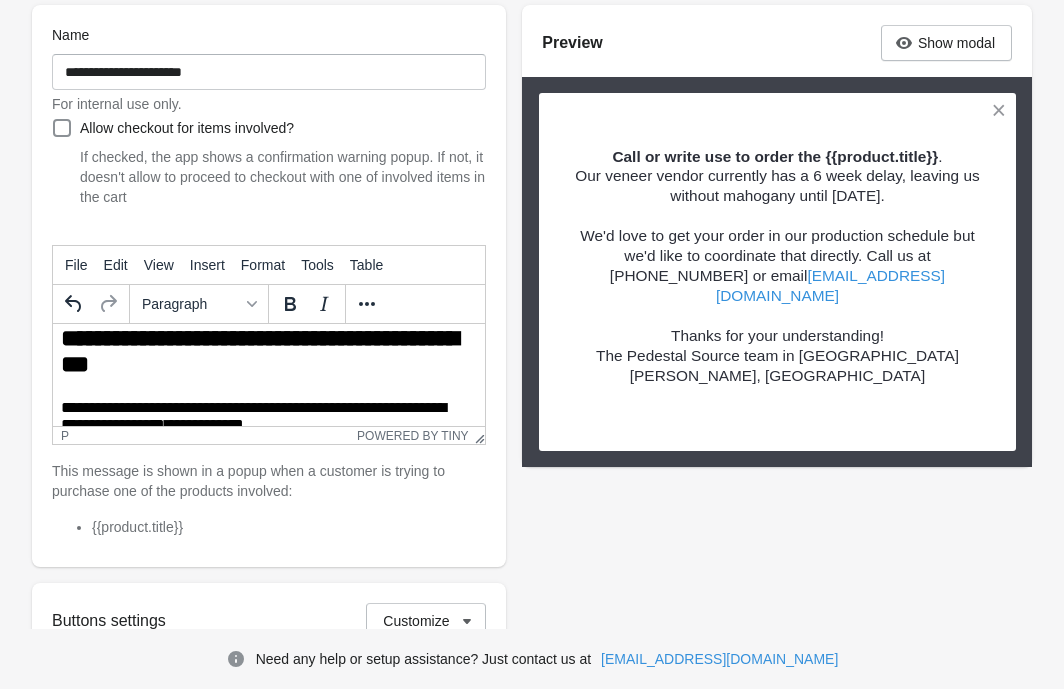scroll, scrollTop: 0, scrollLeft: 0, axis: both 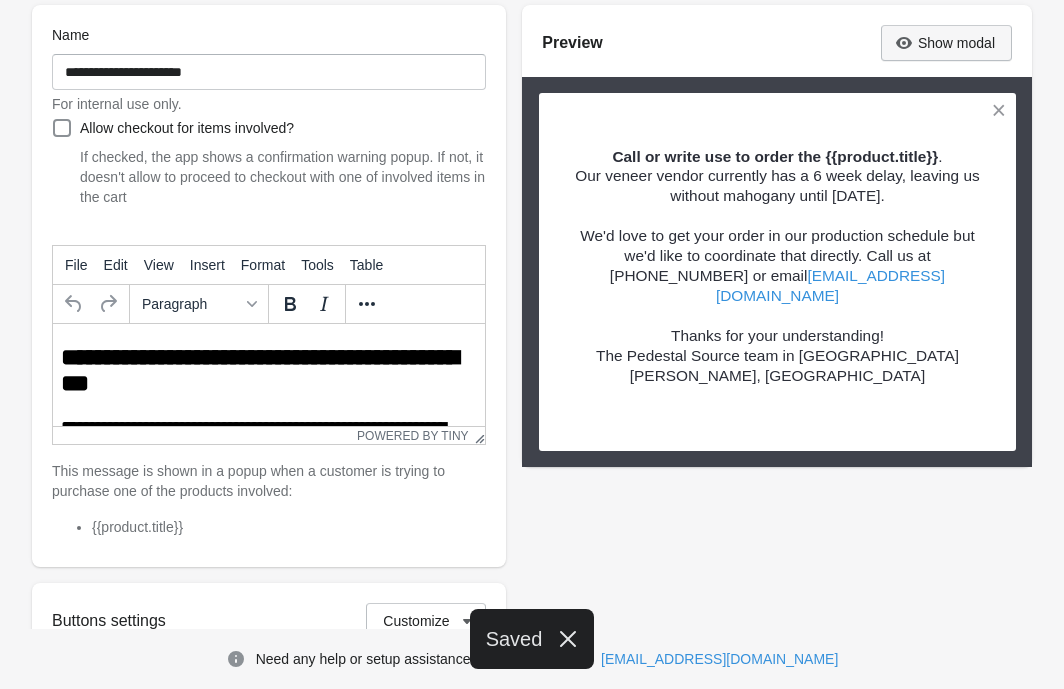 click on "Show modal" at bounding box center [956, 43] 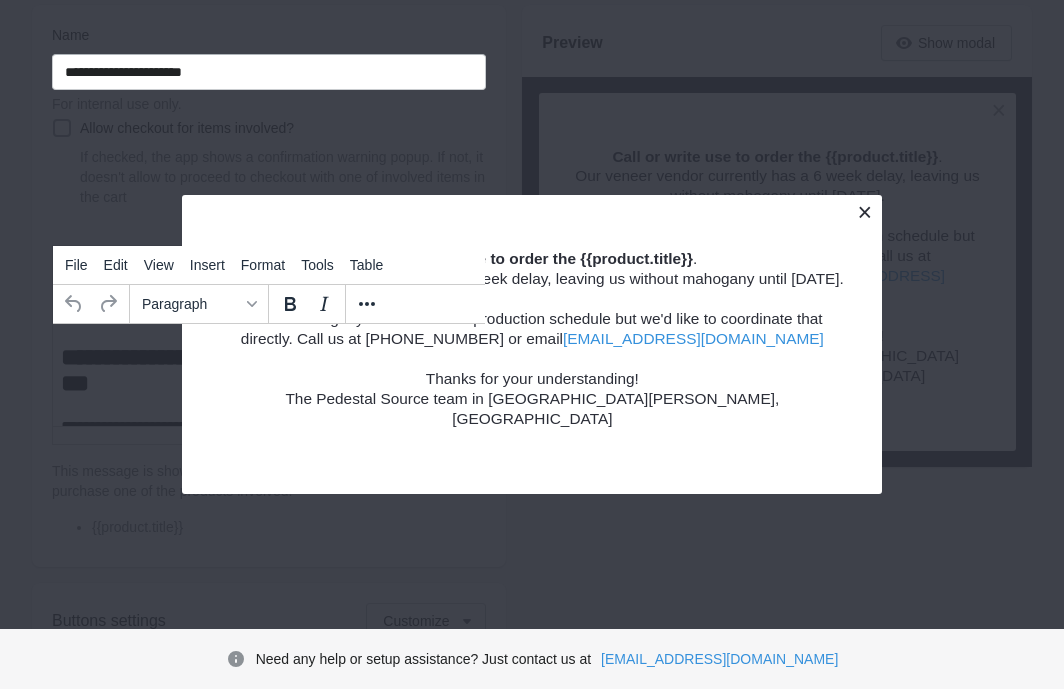 click at bounding box center [864, 212] 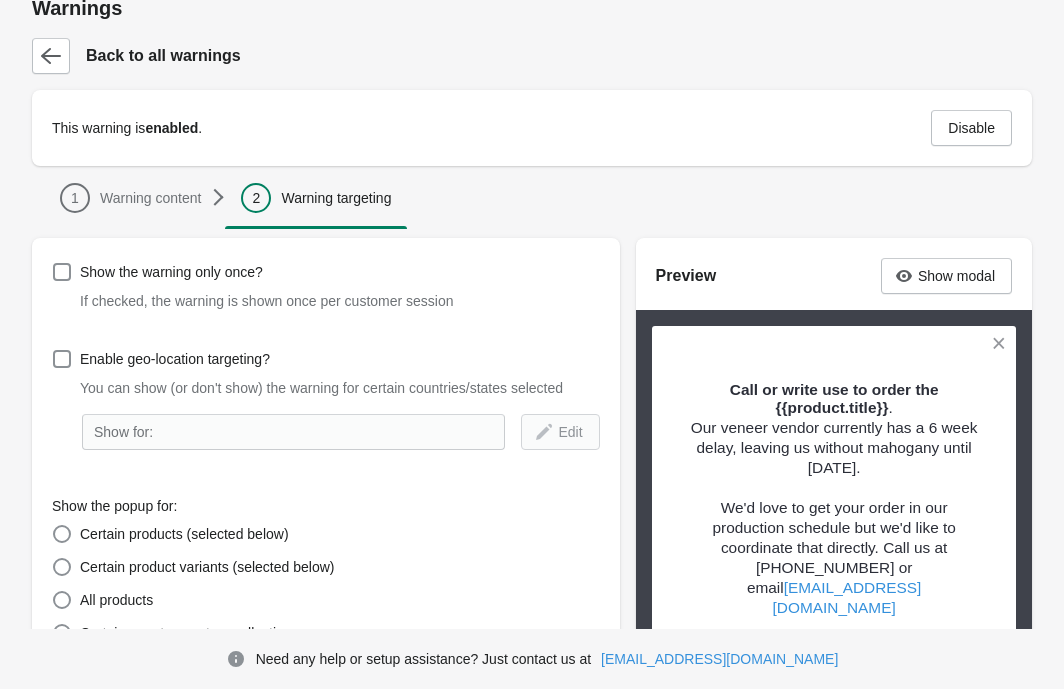 scroll, scrollTop: 22, scrollLeft: 0, axis: vertical 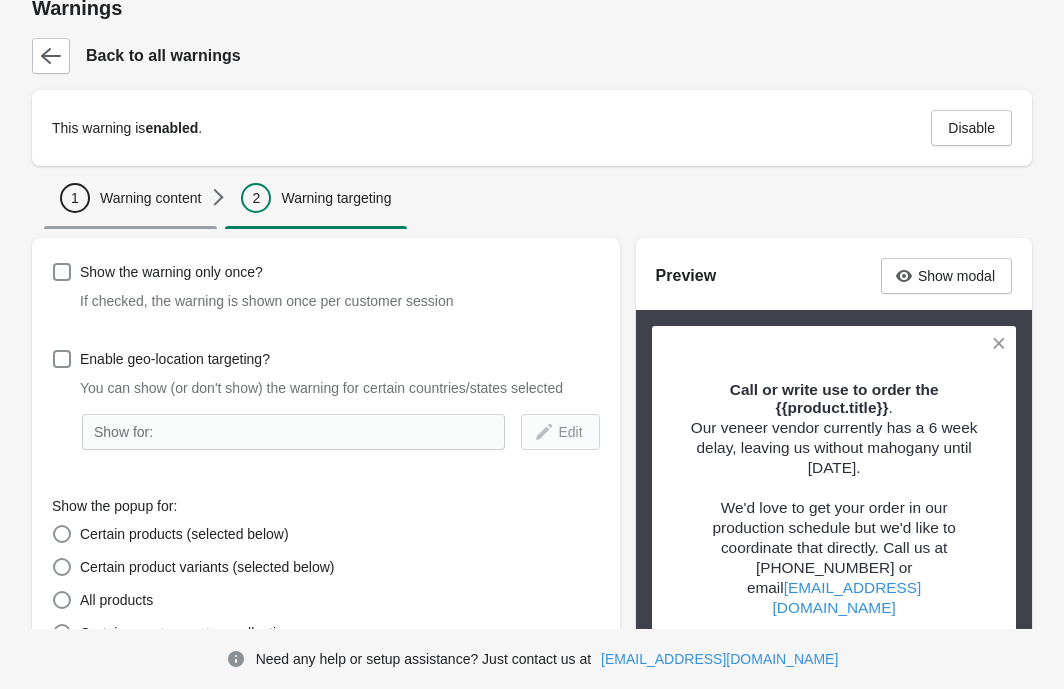 click on "Warning content" at bounding box center [150, 198] 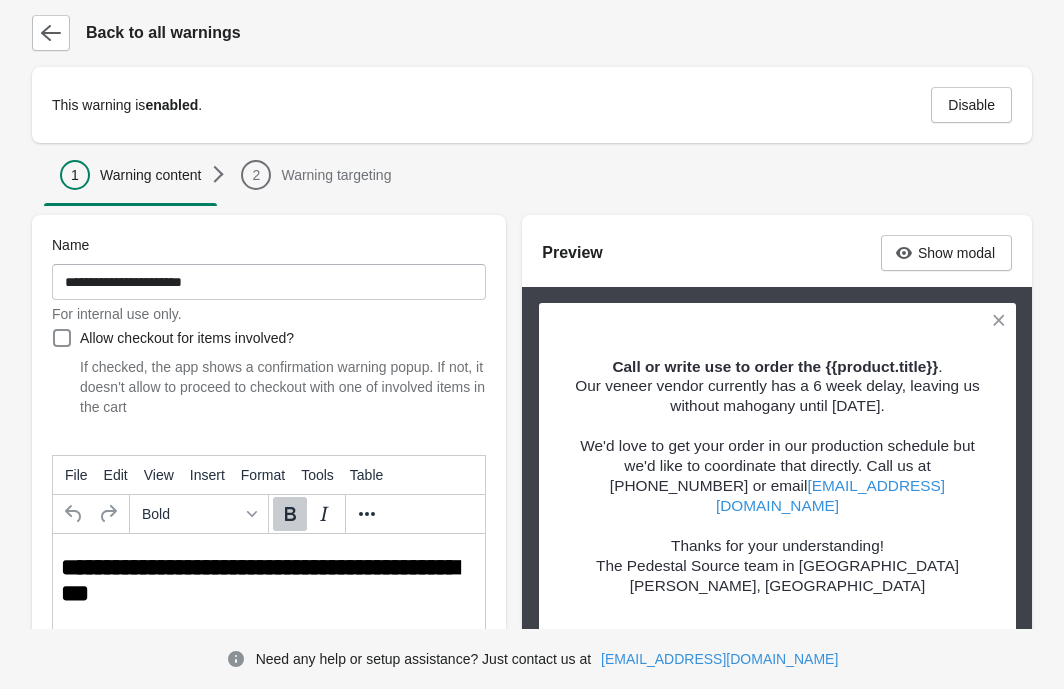 scroll, scrollTop: 76, scrollLeft: 0, axis: vertical 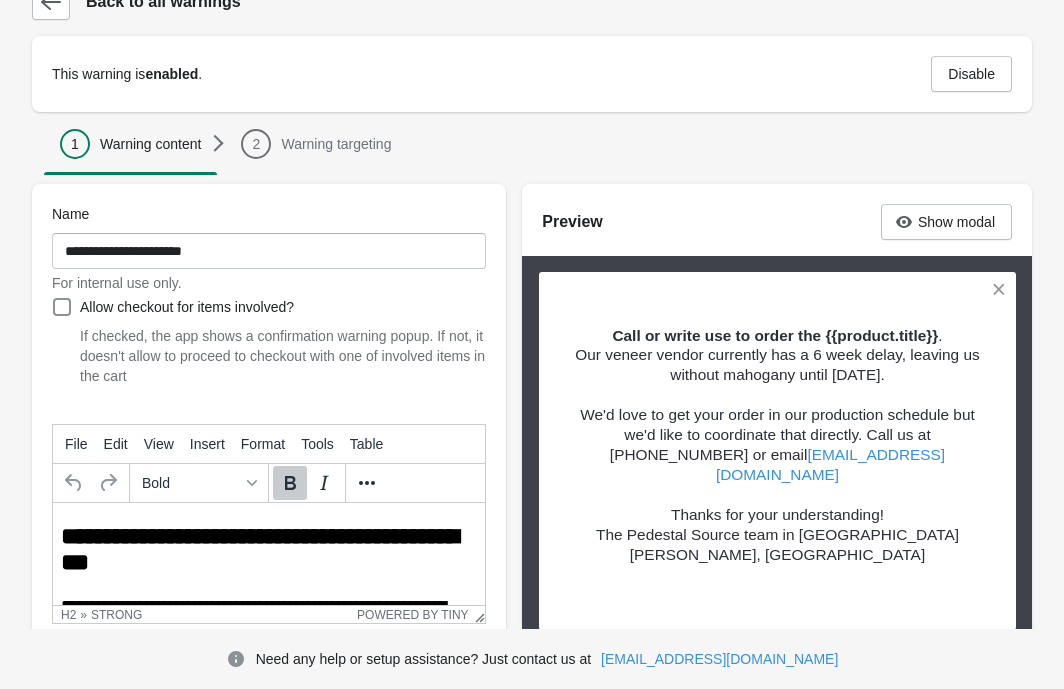 click on "Call or write use to order the {{product.title}}" at bounding box center (775, 335) 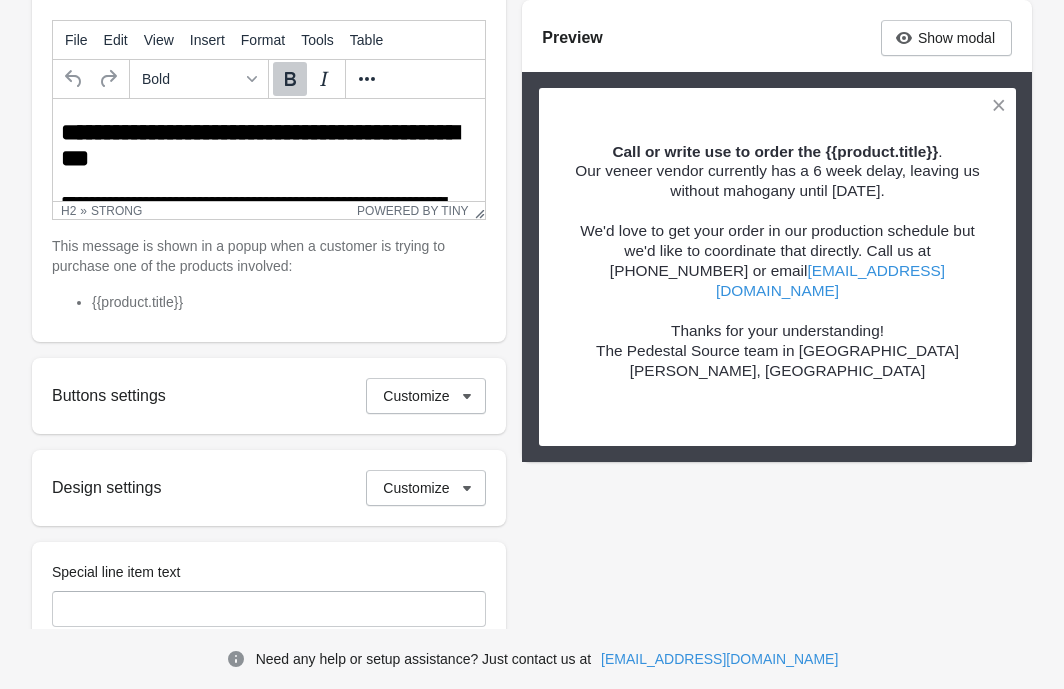 scroll, scrollTop: 525, scrollLeft: 0, axis: vertical 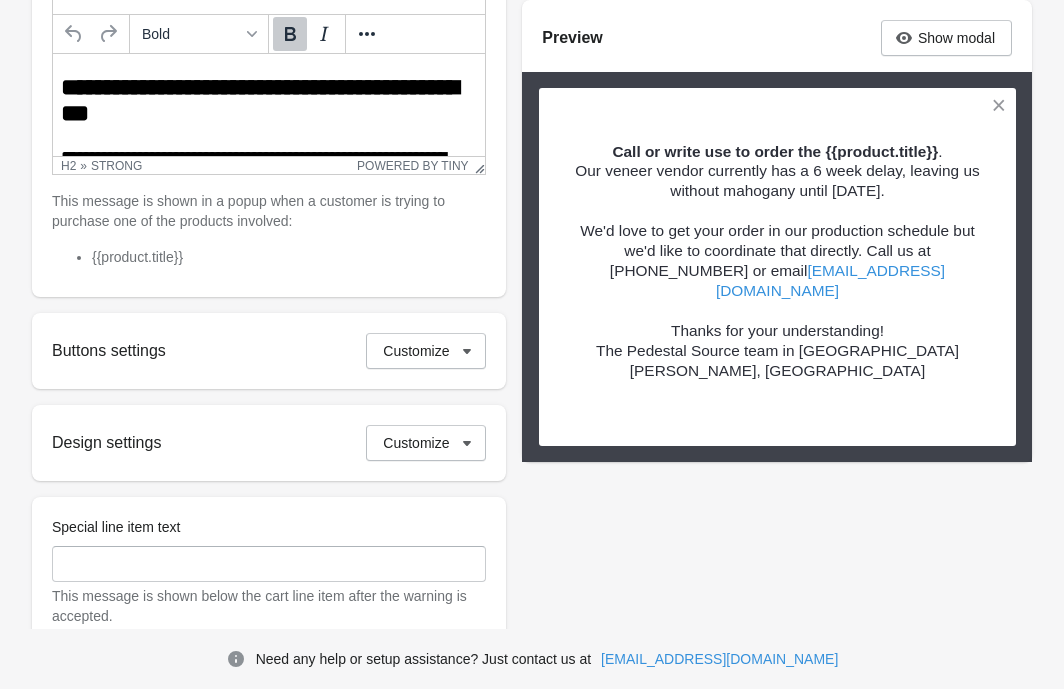click on "**********" at bounding box center [259, 100] 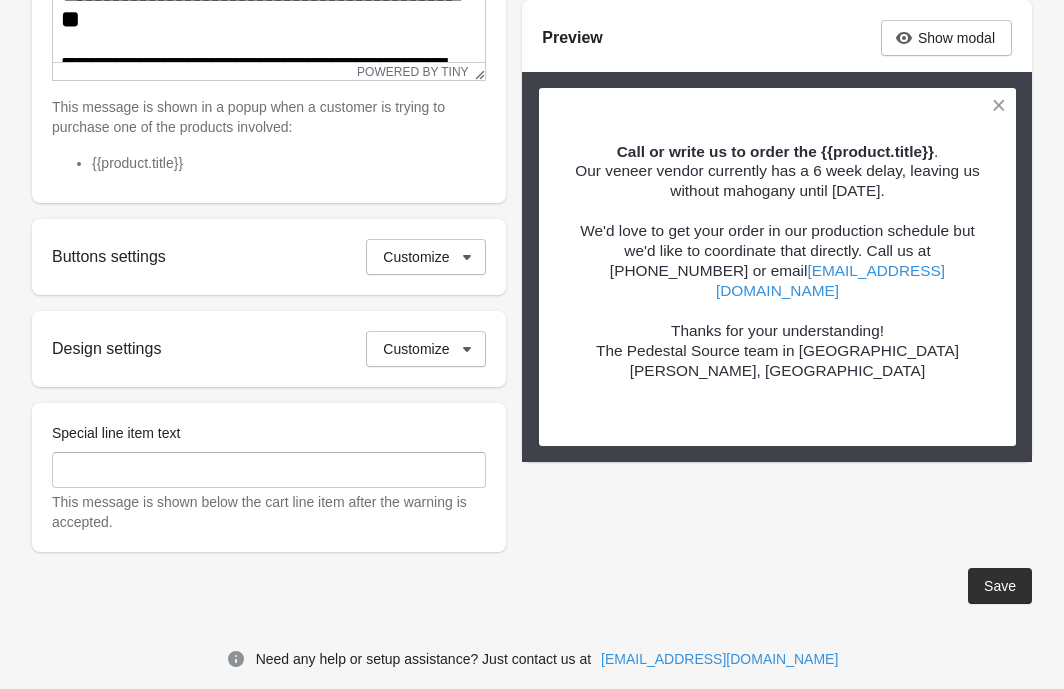 scroll, scrollTop: 620, scrollLeft: 0, axis: vertical 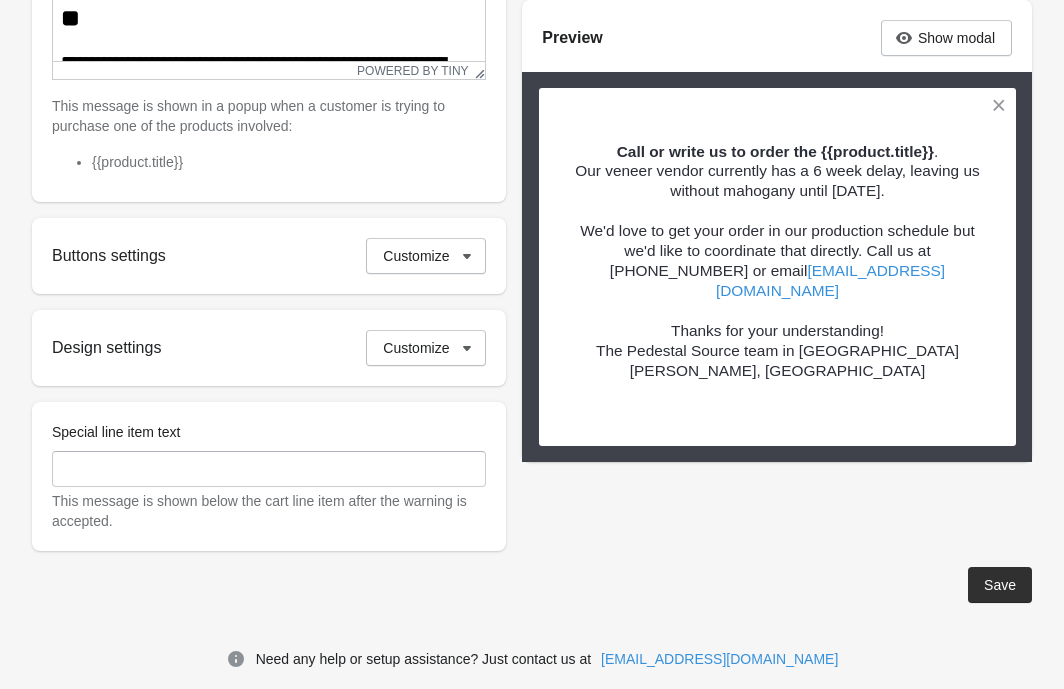 click on "**********" at bounding box center [532, -1] 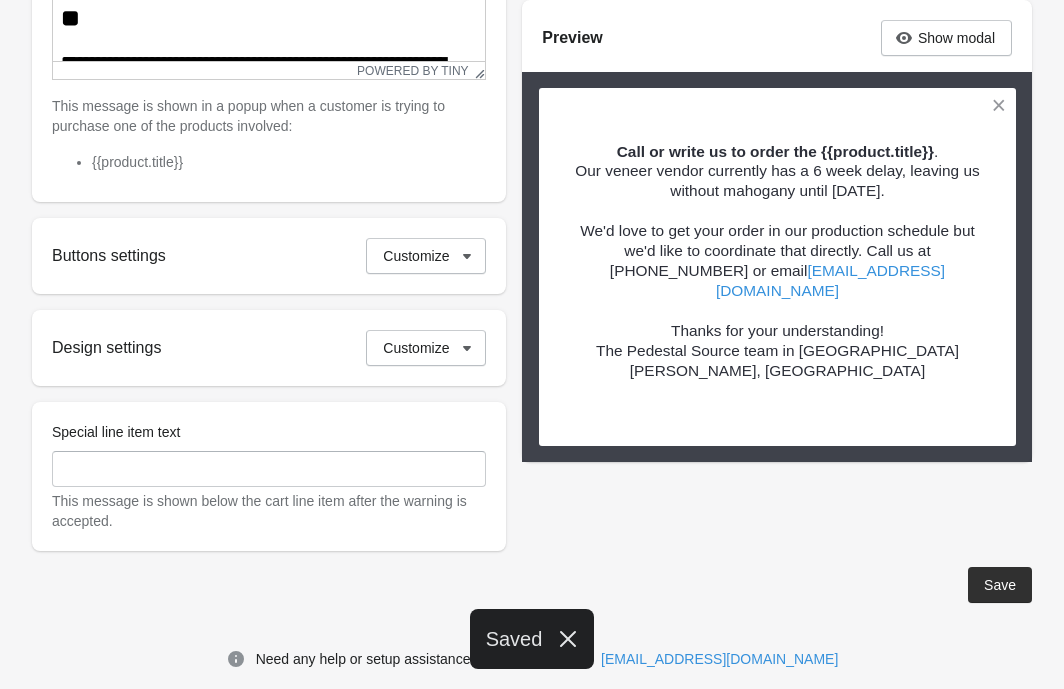 click on "Save" at bounding box center [1000, 585] 